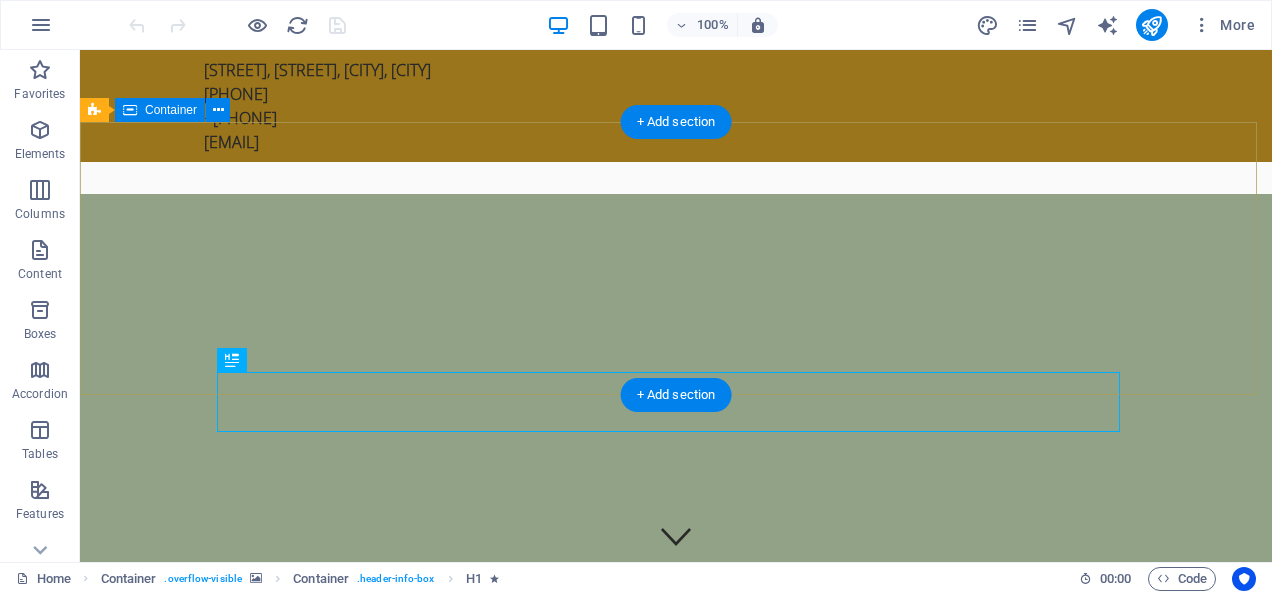 scroll, scrollTop: 0, scrollLeft: 0, axis: both 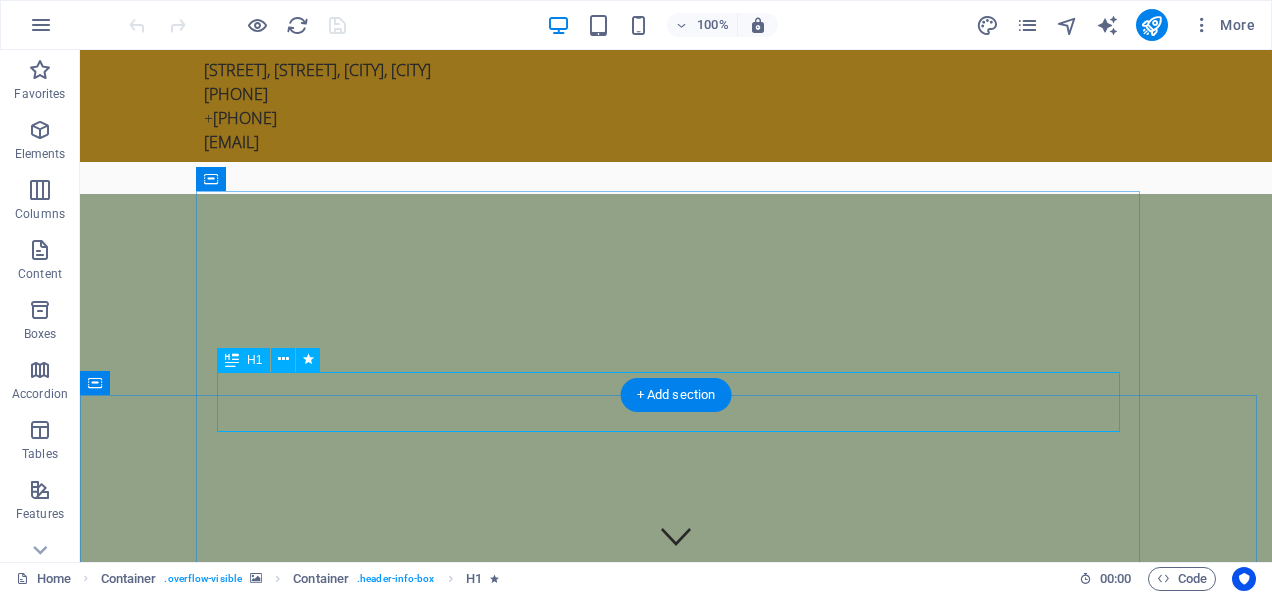click on "Welcome to G4 Farms" at bounding box center [676, 3299] 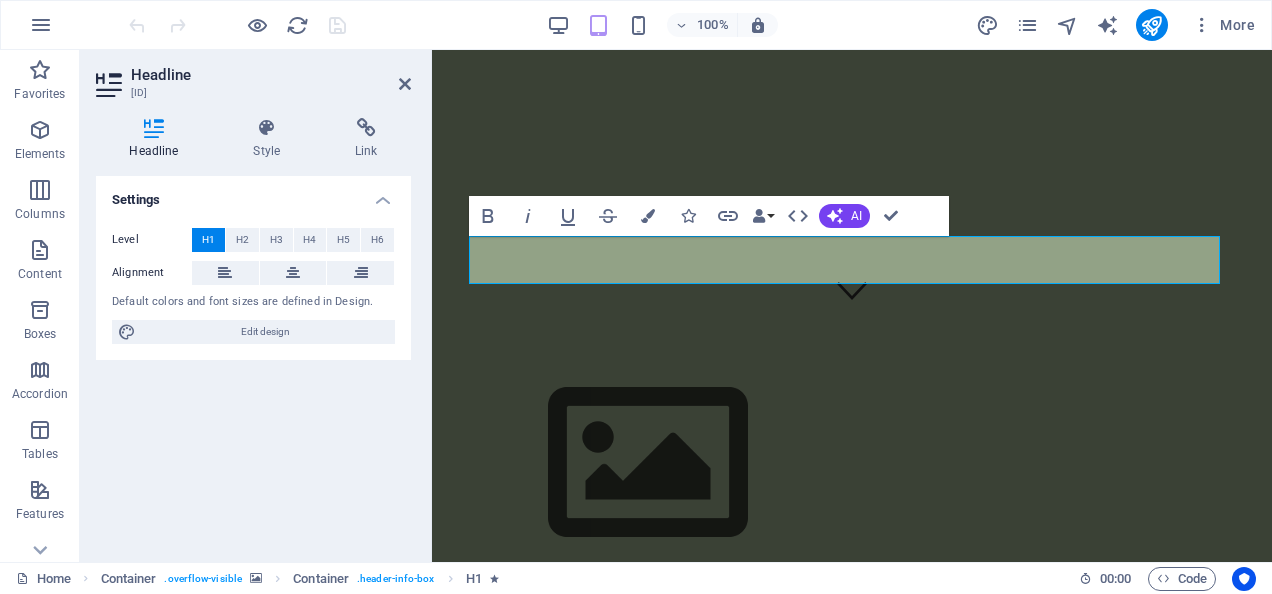 scroll, scrollTop: 279, scrollLeft: 0, axis: vertical 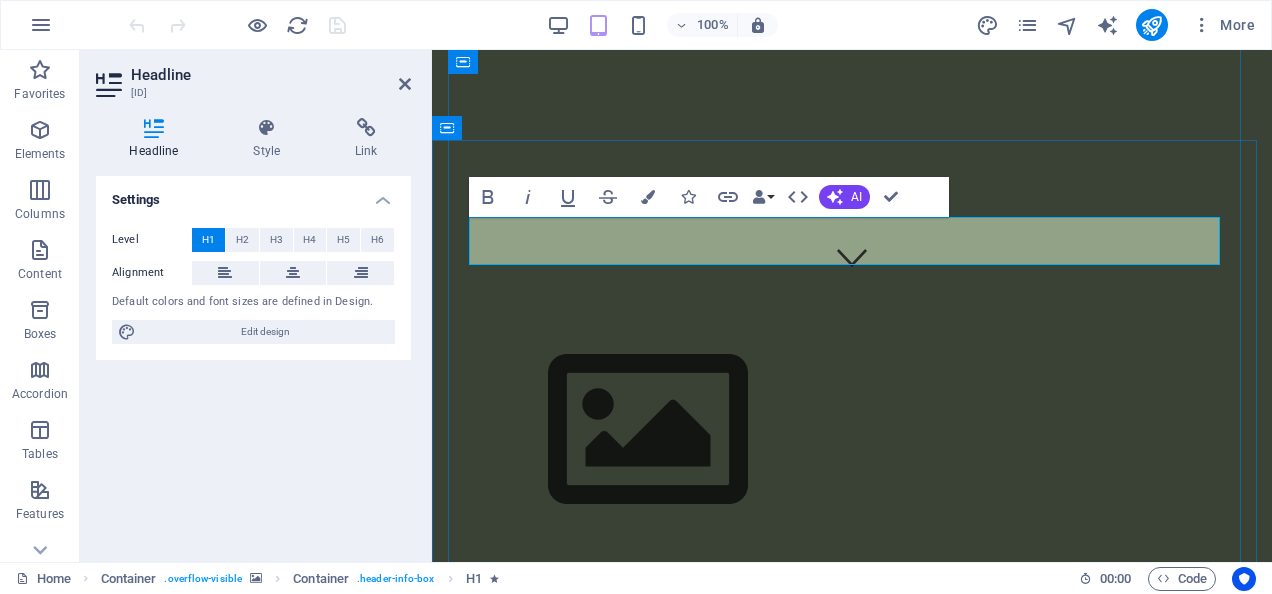 type 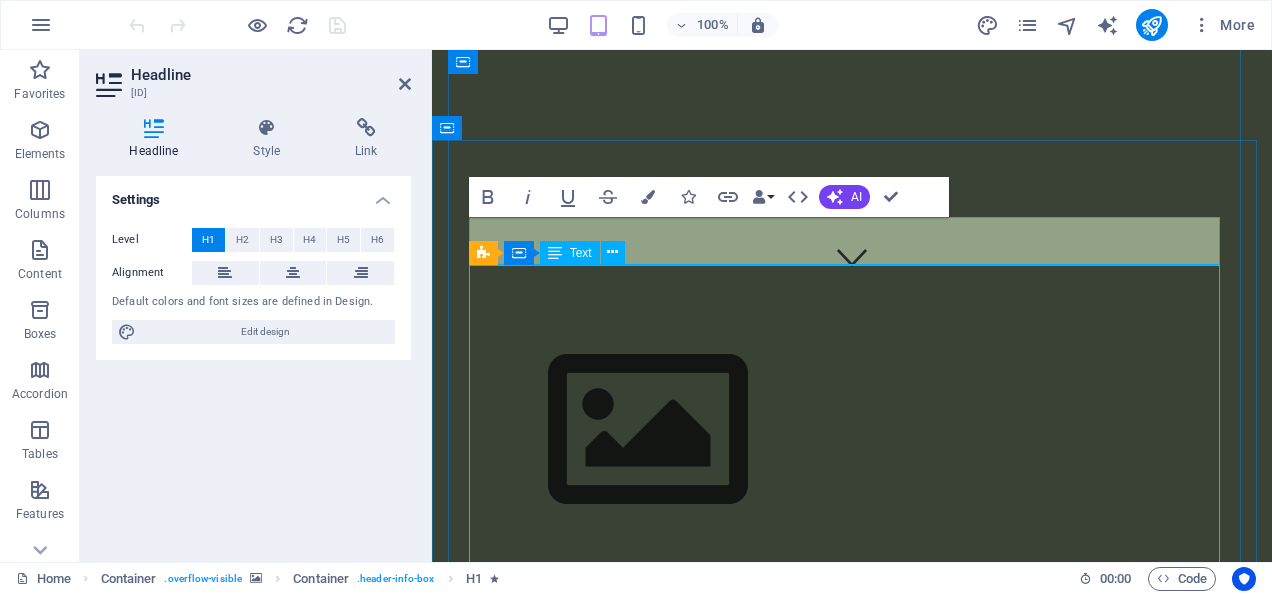 click on "Globally, the state of food security is under increasing pressure due to climate change, population growth, and the depletion of arable land. Many regions are facing challenges with sustainable agricultural practices, leading to rising food prices and shortages. As the demand for food continues to grow, the world is looking toward regions with untapped potential for agricultural production. Kenya, with its favorable climate, diverse ecosystems, and growing infrastructure, is uniquely positioned to become a major contributor to global food supply. The country's vast underutilized arable land and growing investment in agricultural technology make it a strategic location for increasing food production. By investing in sustainable farming practices and optimizing land use through innovations like land banking, Kenya can play a critical role in securing food for the future while enhancing its own economic development and food security" at bounding box center [852, 3683] 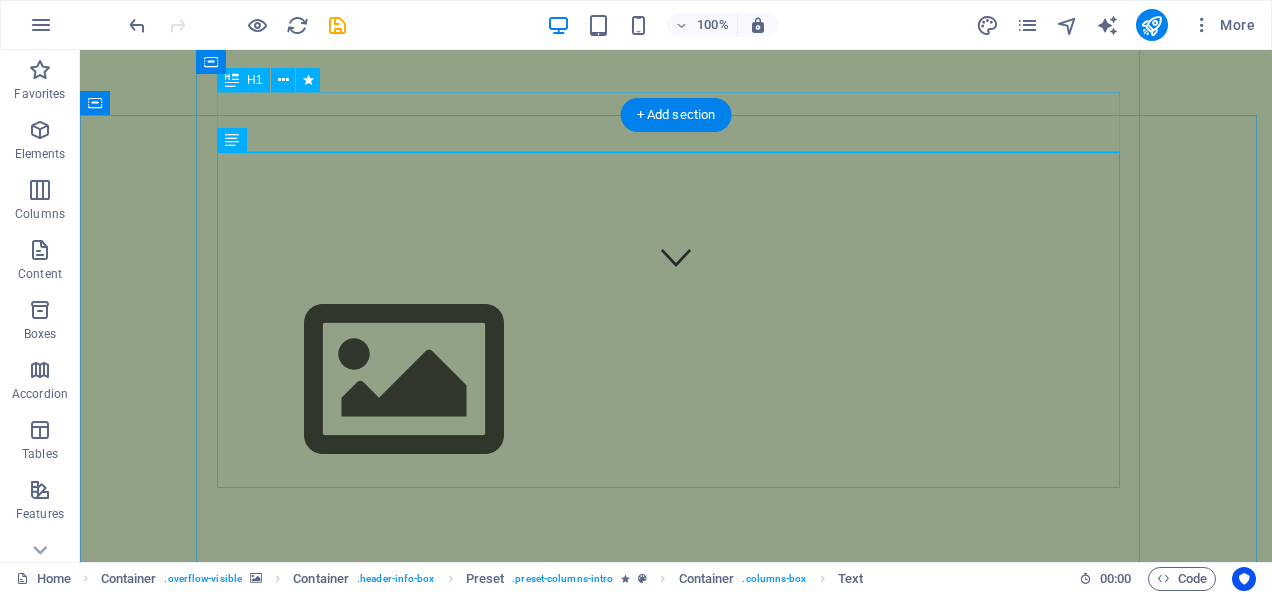 click on "Land Banking for Agricultural Investments" at bounding box center (676, 3020) 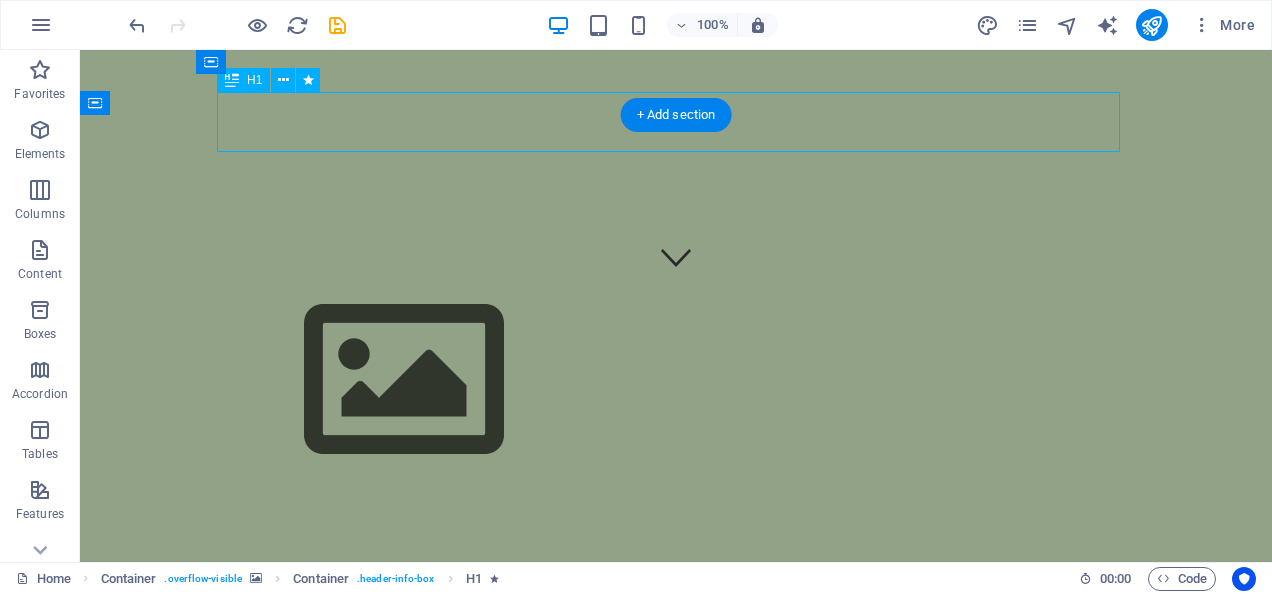 click on "Land Banking for Agricultural Investments" at bounding box center (676, 3020) 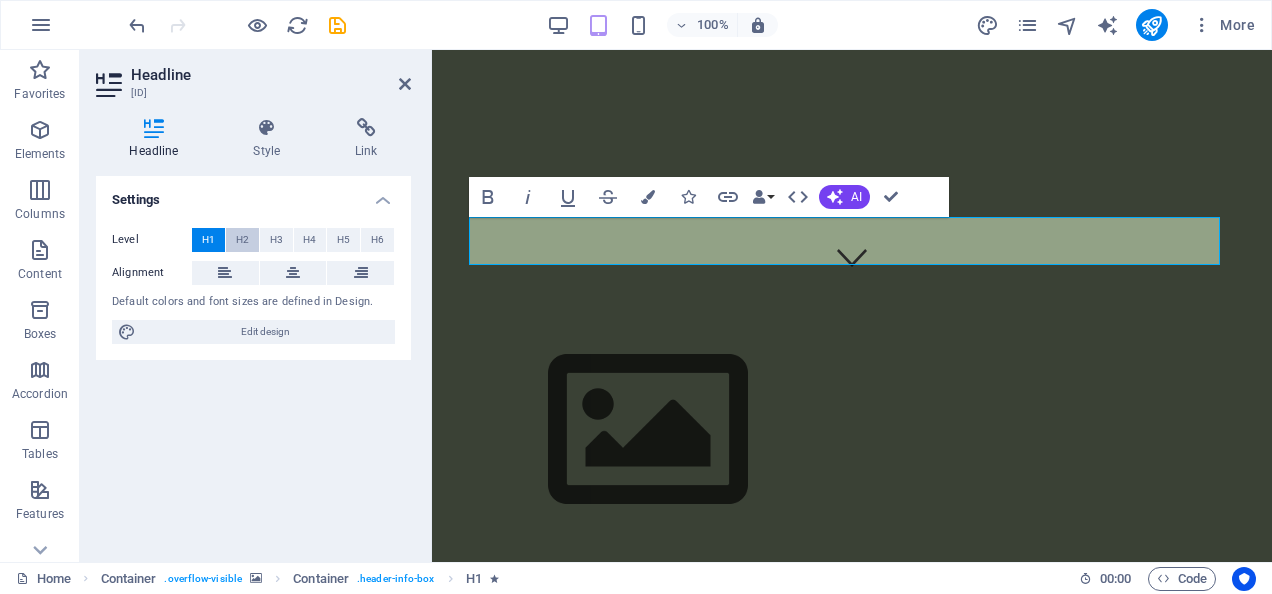 click on "H2" at bounding box center [242, 240] 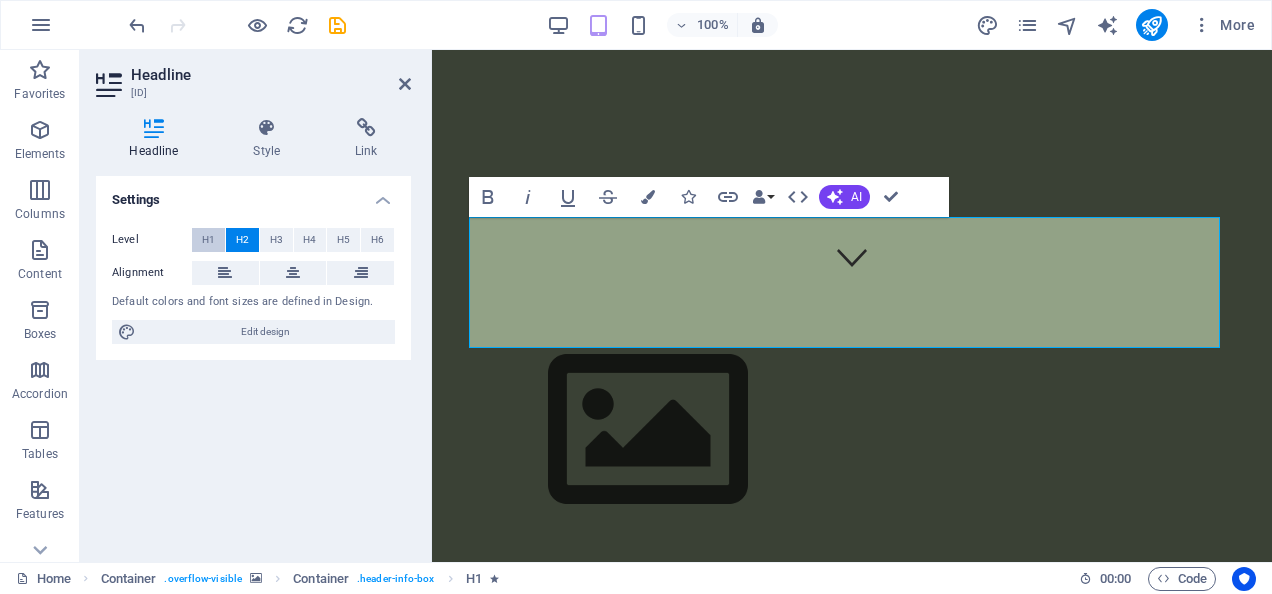 click on "H1" at bounding box center (208, 240) 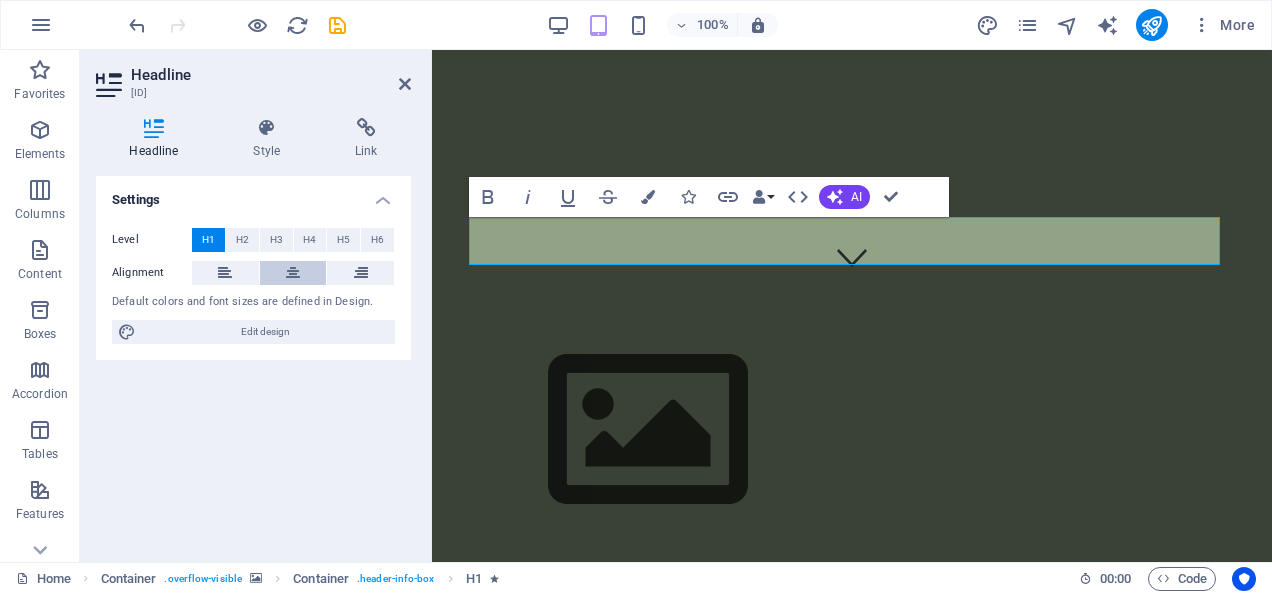 click at bounding box center (293, 273) 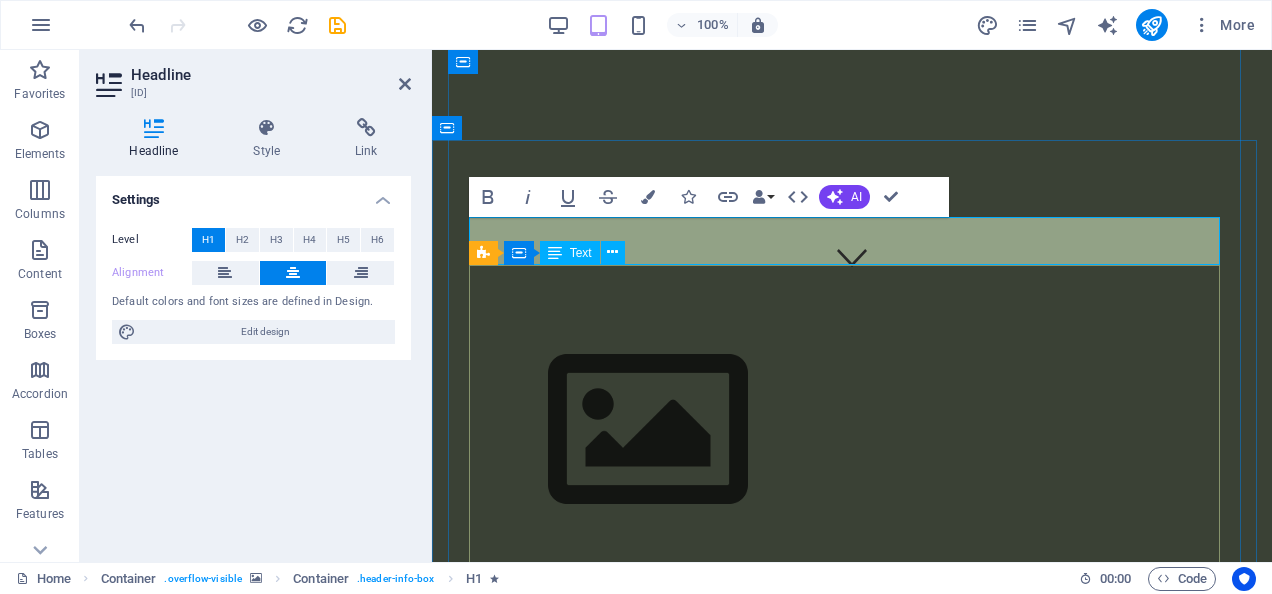 click on "Globally, the state of food security is under increasing pressure due to climate change, population growth, and the depletion of arable land. Many regions are facing challenges with sustainable agricultural practices, leading to rising food prices and shortages. As the demand for food continues to grow, the world is looking toward regions with untapped potential for agricultural production. Kenya, with its favorable climate, diverse ecosystems, and growing infrastructure, is uniquely positioned to become a major contributor to global food supply. The country's vast underutilized arable land and growing investment in agricultural technology make it a strategic location for increasing food production. By investing in sustainable farming practices and optimizing land use through innovations like land banking, Kenya can play a critical role in securing food for the future while enhancing its own economic development and food security" at bounding box center (852, 3683) 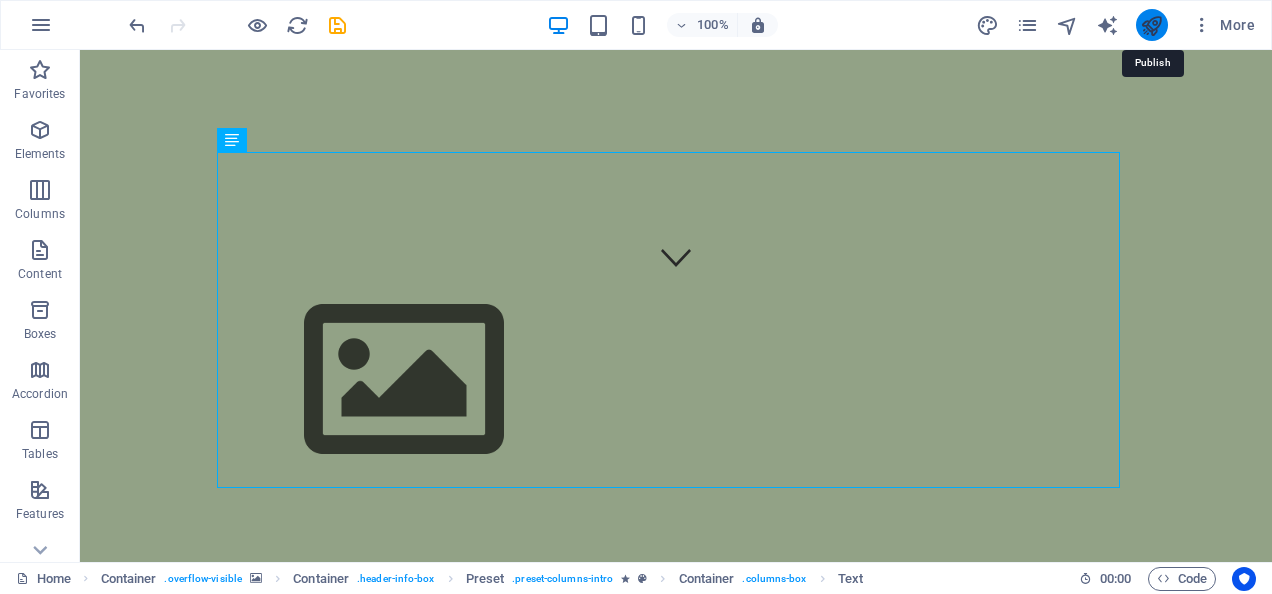 click at bounding box center [1151, 25] 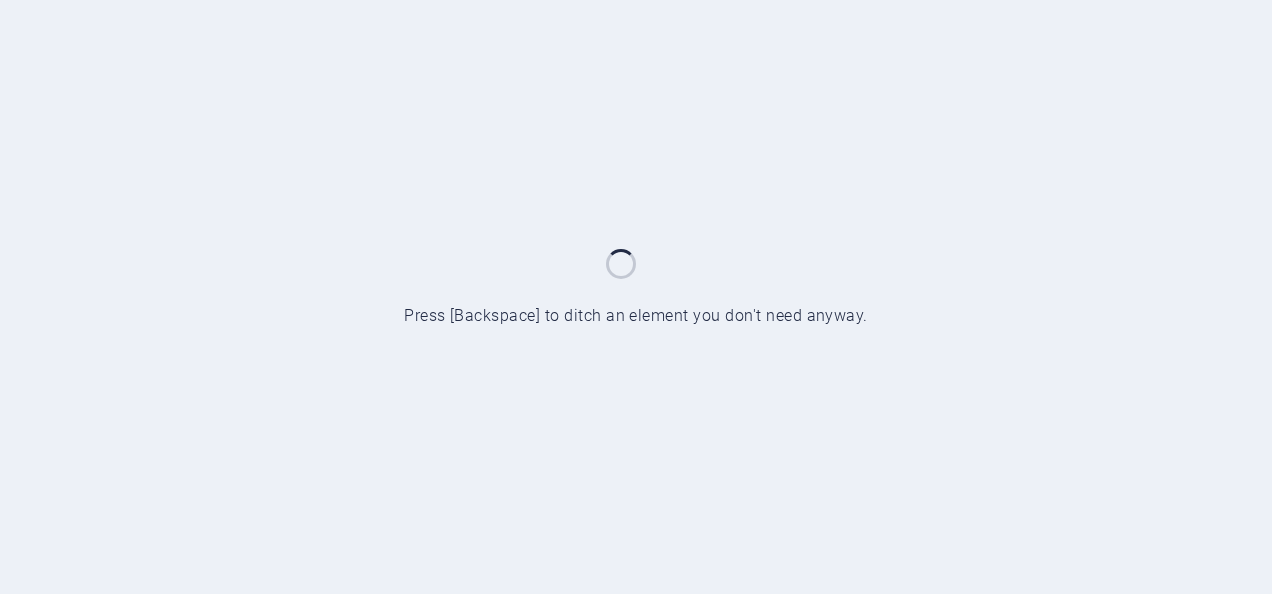 scroll, scrollTop: 0, scrollLeft: 0, axis: both 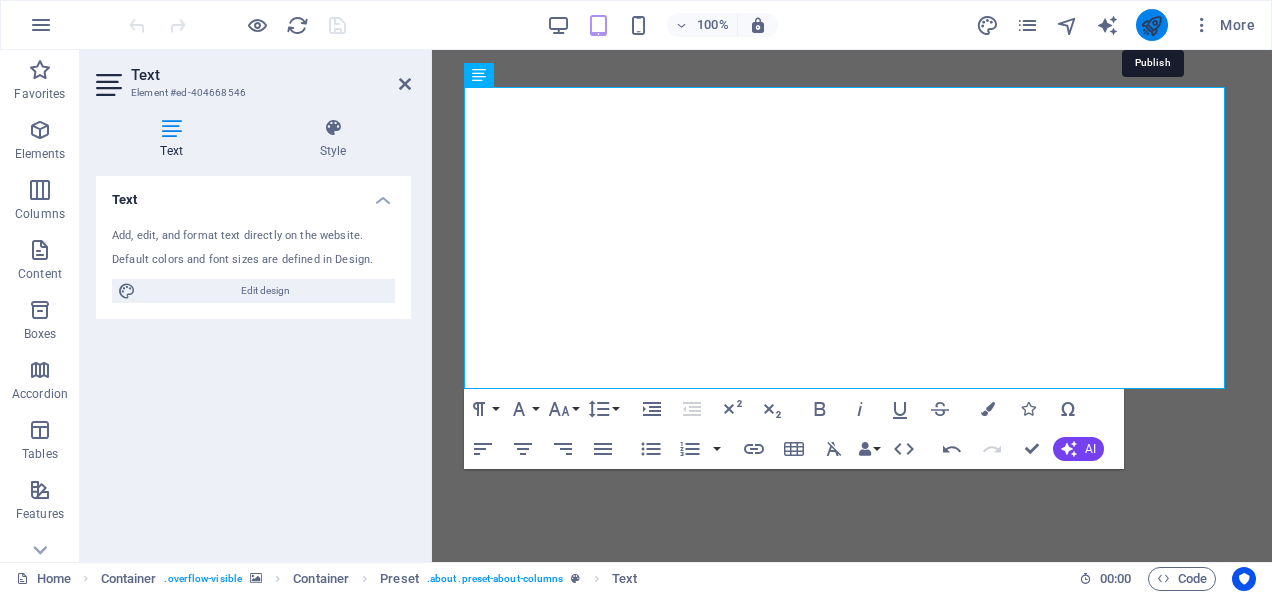 click at bounding box center [1151, 25] 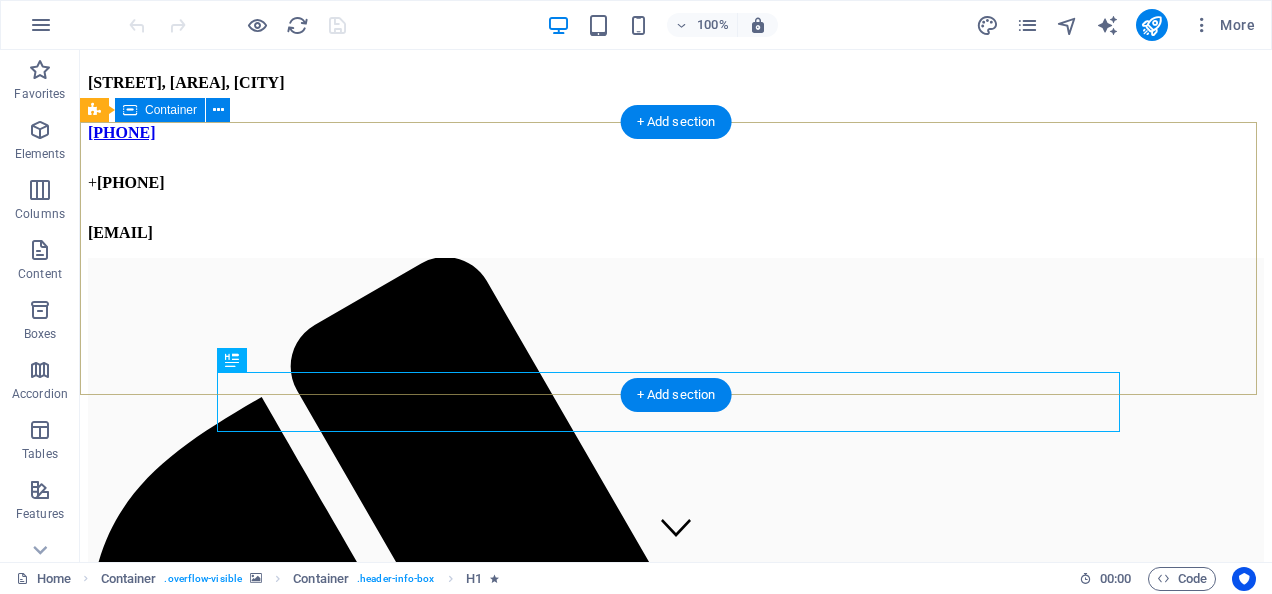 scroll, scrollTop: 0, scrollLeft: 0, axis: both 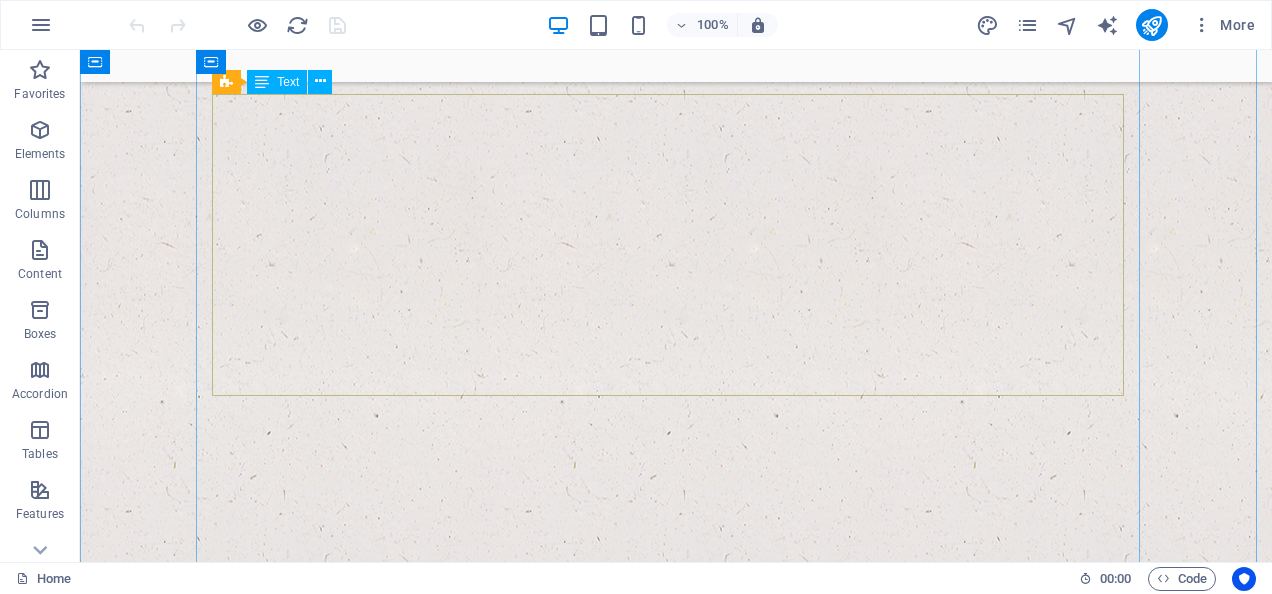 click on "[COMPANY] is a dynamic land banking and project intermediary committed to transforming idle land into productive, economically viable assets. Our focus is on identifying and facilitating the strategic acquisition of large tracts of land, supporting the development of agricultural projects that ensure consistent commodity quality, uninterrupted supply and optimization of technology and precision farming.  We will carry out joint ventures with landowners and parties who understand the value of agriculture as a robust and sustainable investment where we will offer profit-sharing arrangements based on direct contributions, ensuring mutual benefit. All projects will be aligned with guaranteed supply contracts, securing stability and long-term profitability for all stakeholders involved." at bounding box center (676, 3131) 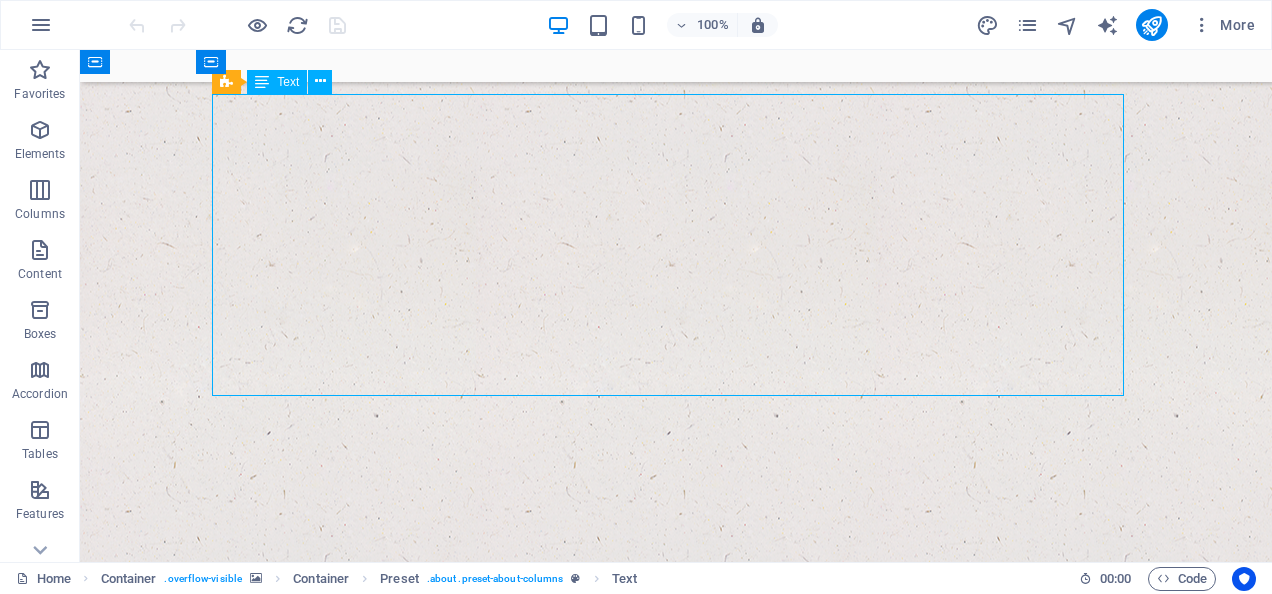 click on "[COMPANY] is a dynamic land banking and project intermediary committed to transforming idle land into productive, economically viable assets. Our focus is on identifying and facilitating the strategic acquisition of large tracts of land, supporting the development of agricultural projects that ensure consistent commodity quality, uninterrupted supply and optimization of technology and precision farming.  We will carry out joint ventures with landowners and parties who understand the value of agriculture as a robust and sustainable investment where we will offer profit-sharing arrangements based on direct contributions, ensuring mutual benefit. All projects will be aligned with guaranteed supply contracts, securing stability and long-term profitability for all stakeholders involved." at bounding box center [676, 3131] 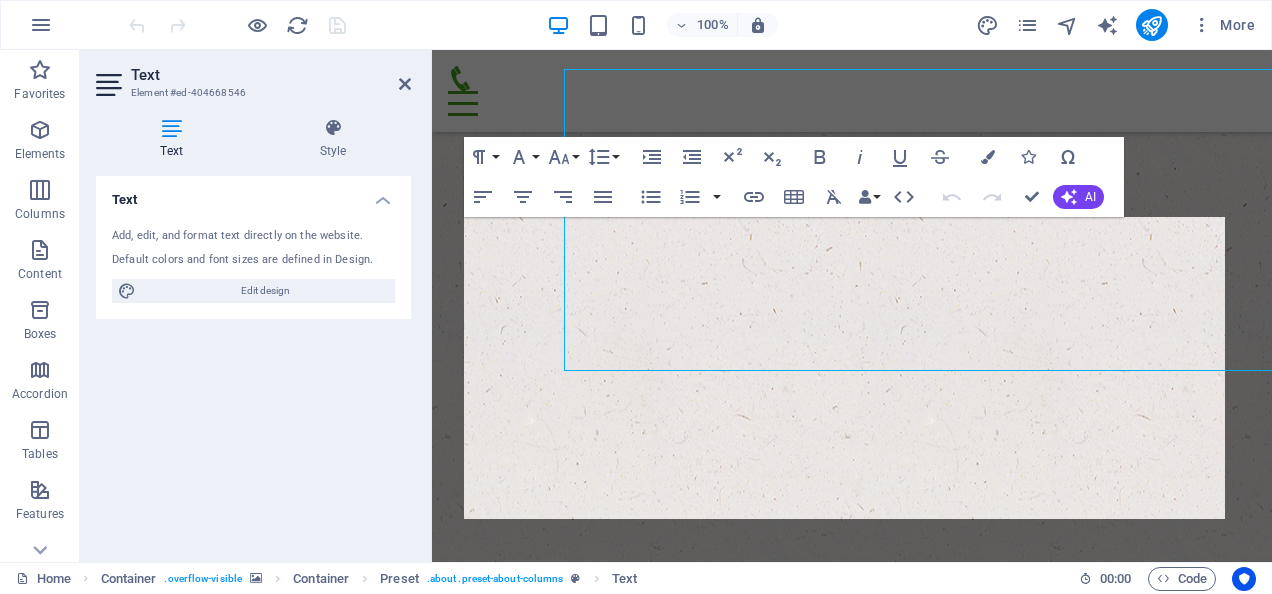 scroll, scrollTop: 923, scrollLeft: 0, axis: vertical 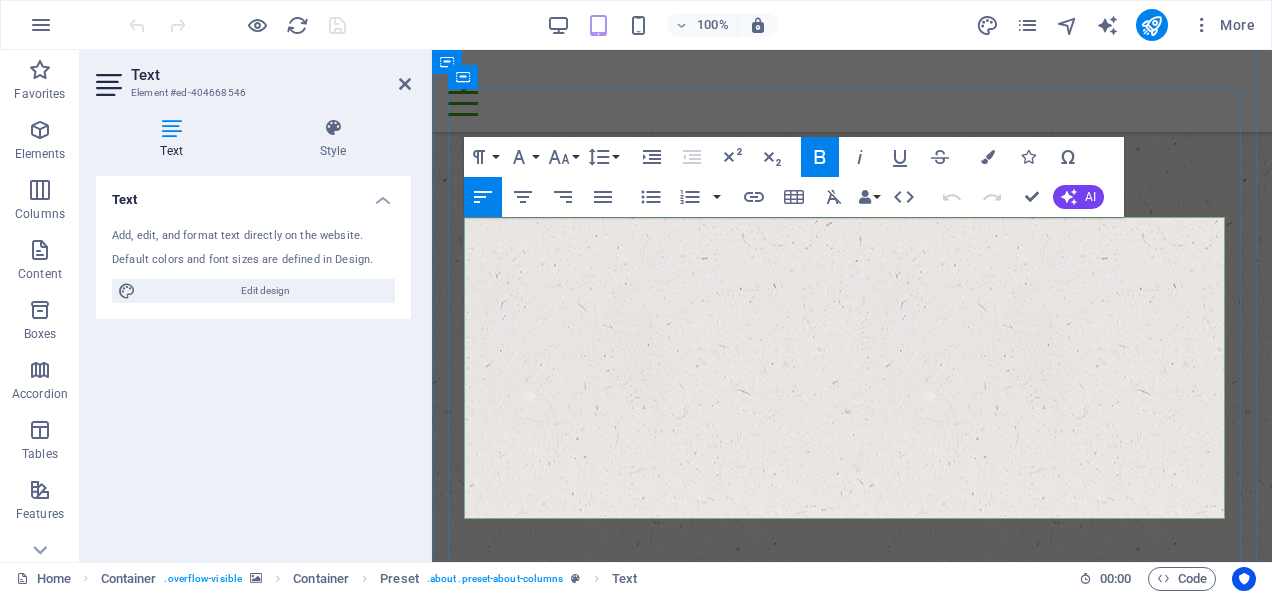 drag, startPoint x: 985, startPoint y: 461, endPoint x: 468, endPoint y: 268, distance: 551.8496 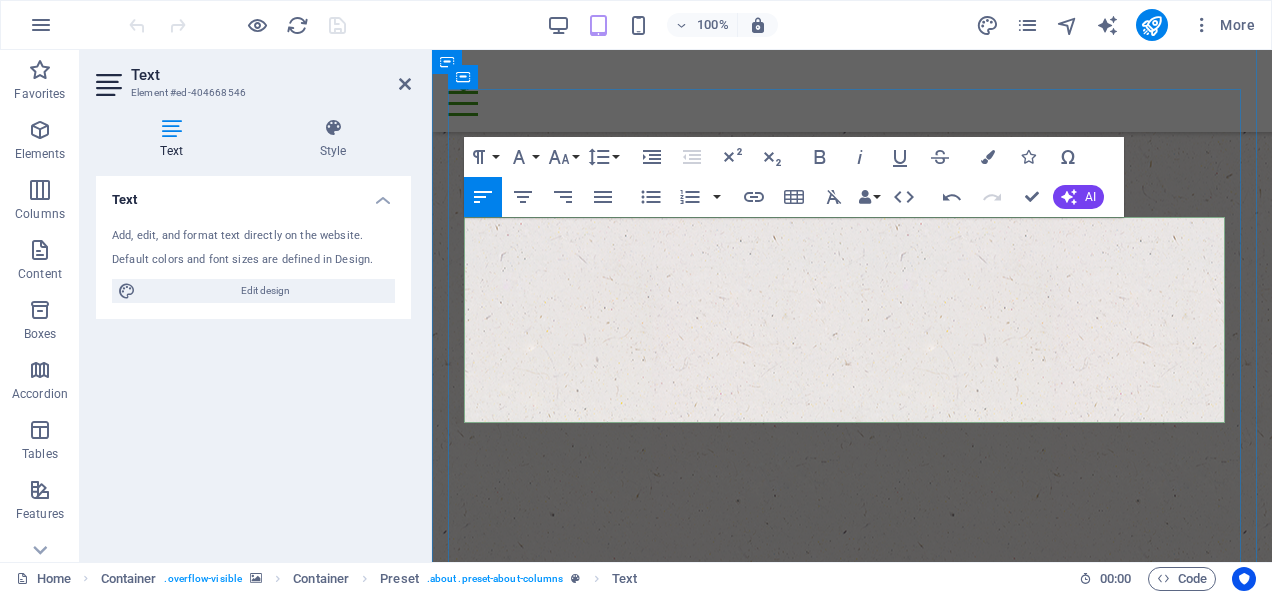 click on "[COMPANY] is a land banking and project intermediary turning idle farmland into productive, high-value assets. We secure and structure large tracts of land for agriculture projects backed by guaranteed supply contracts—ensuring consistent quality, reliable supply, and sustainable returns." at bounding box center [852, 3353] 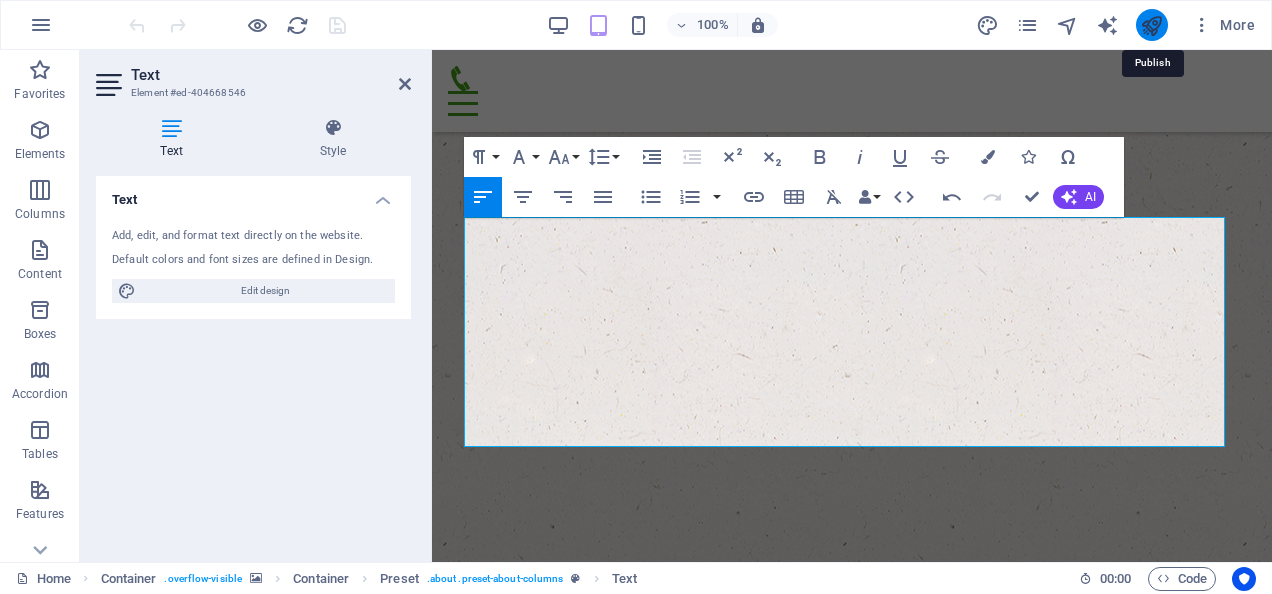 click at bounding box center [1151, 25] 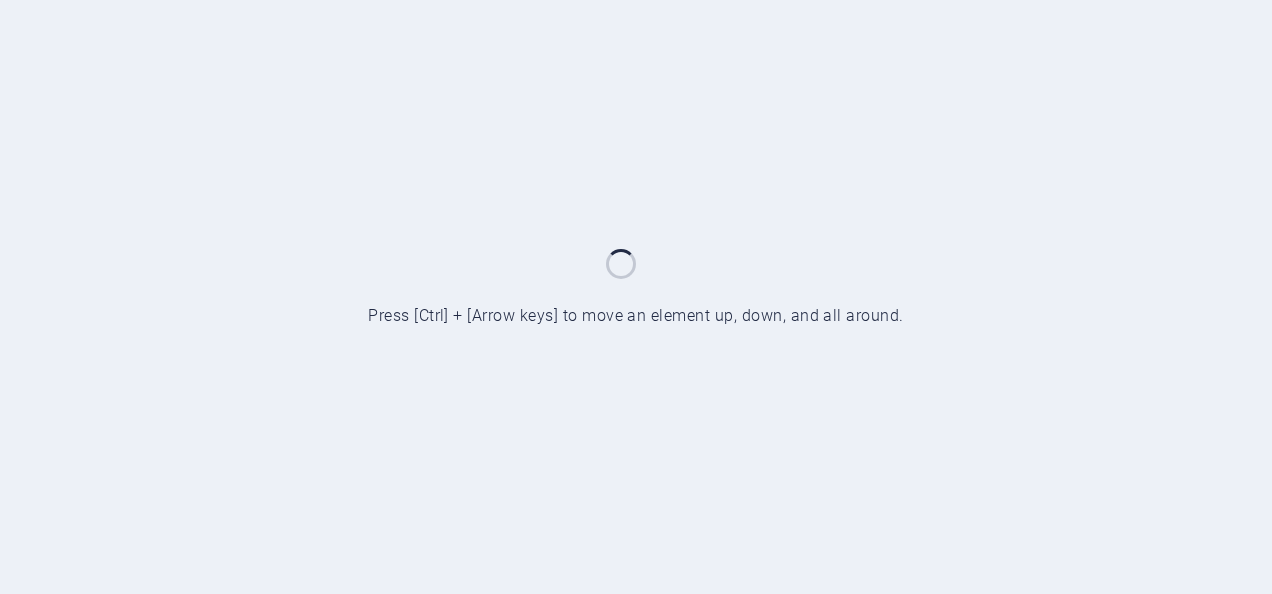 scroll, scrollTop: 0, scrollLeft: 0, axis: both 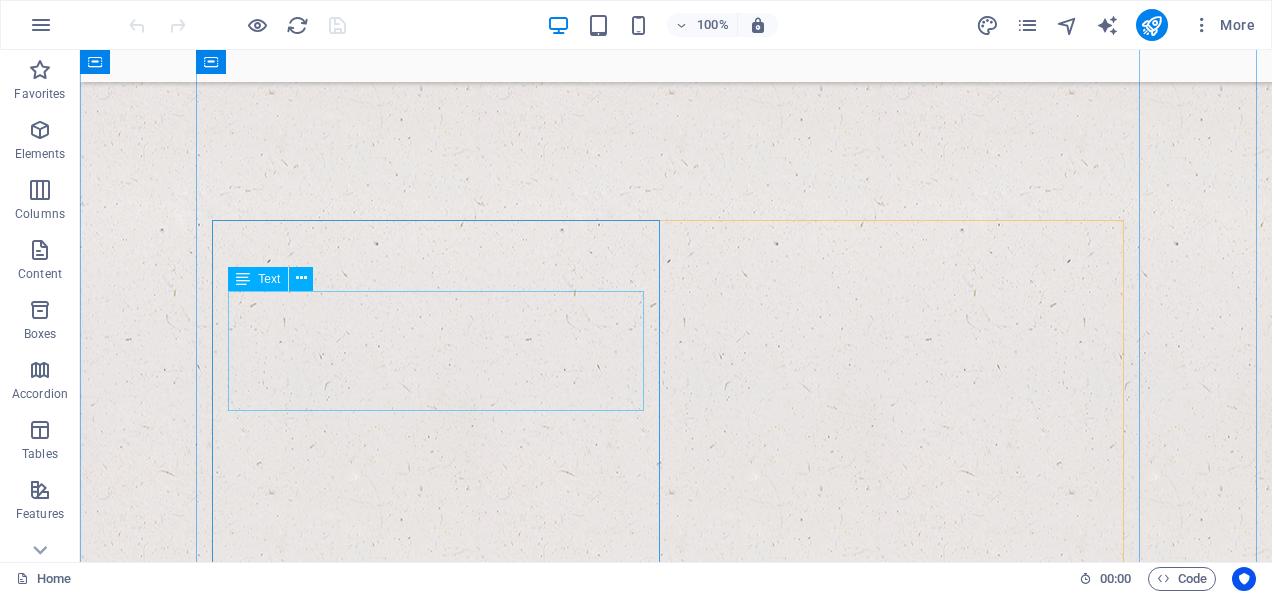 click on "The G4 Farms team is composed of like-minded individuals from the different fields of Agriculture who share the same vision and passion to see agricultural ecosystems that naturally support people, progress and the planet" at bounding box center [676, 3141] 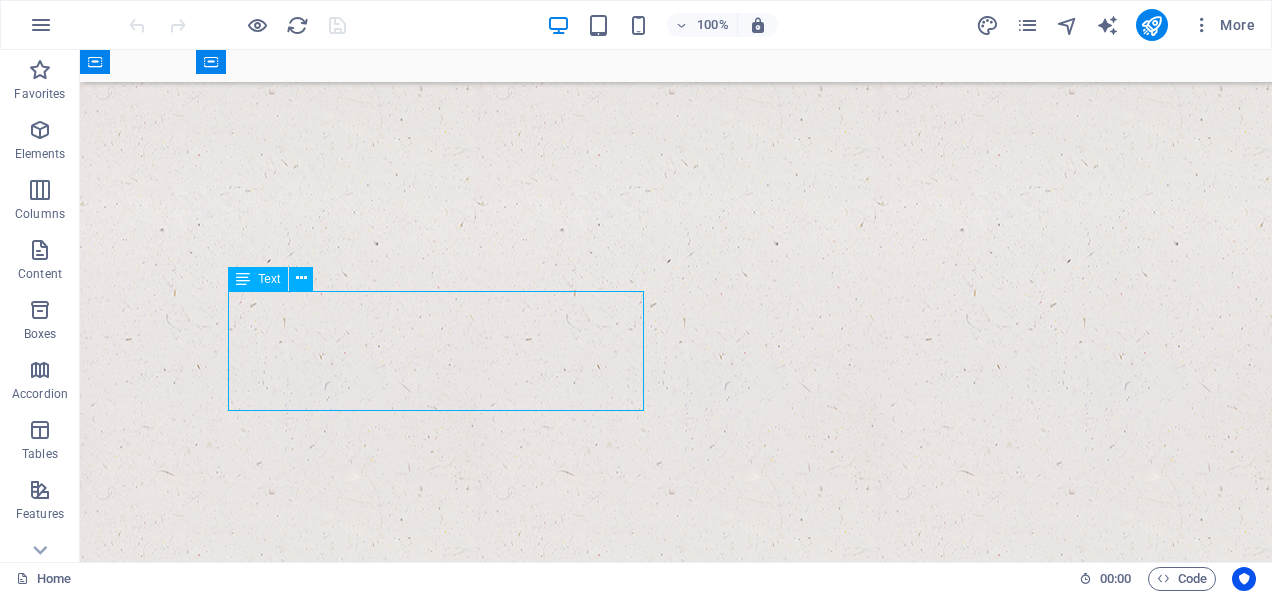click on "The G4 Farms team is composed of like-minded individuals from the different fields of Agriculture who share the same vision and passion to see agricultural ecosystems that naturally support people, progress and the planet" at bounding box center (676, 3141) 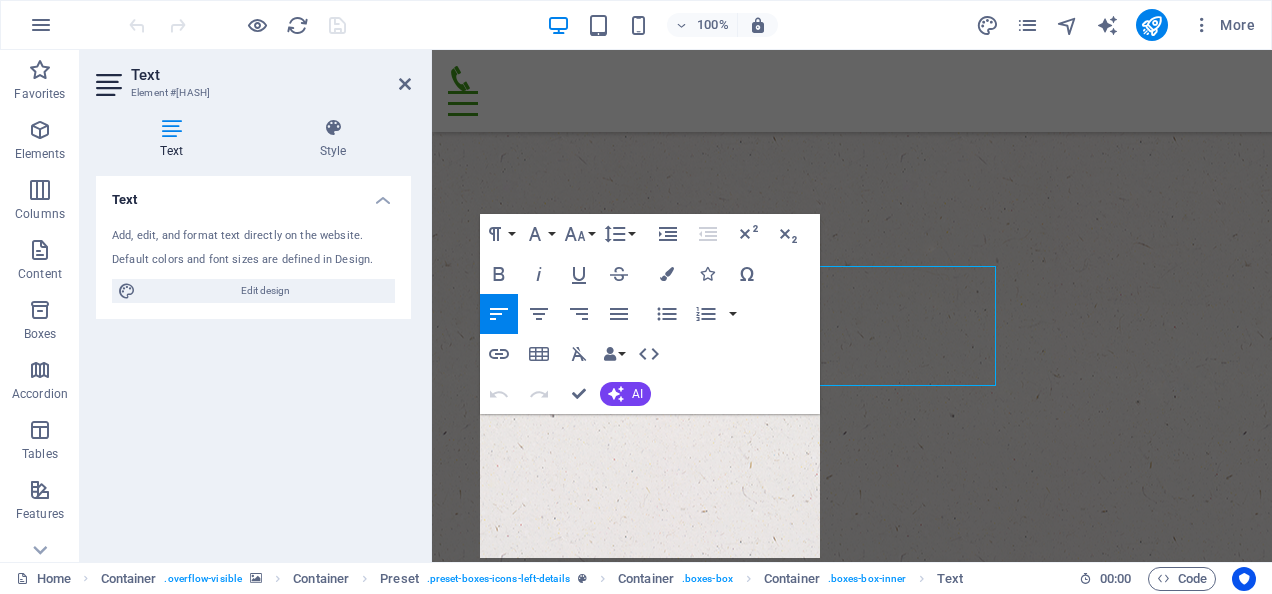scroll, scrollTop: 1059, scrollLeft: 0, axis: vertical 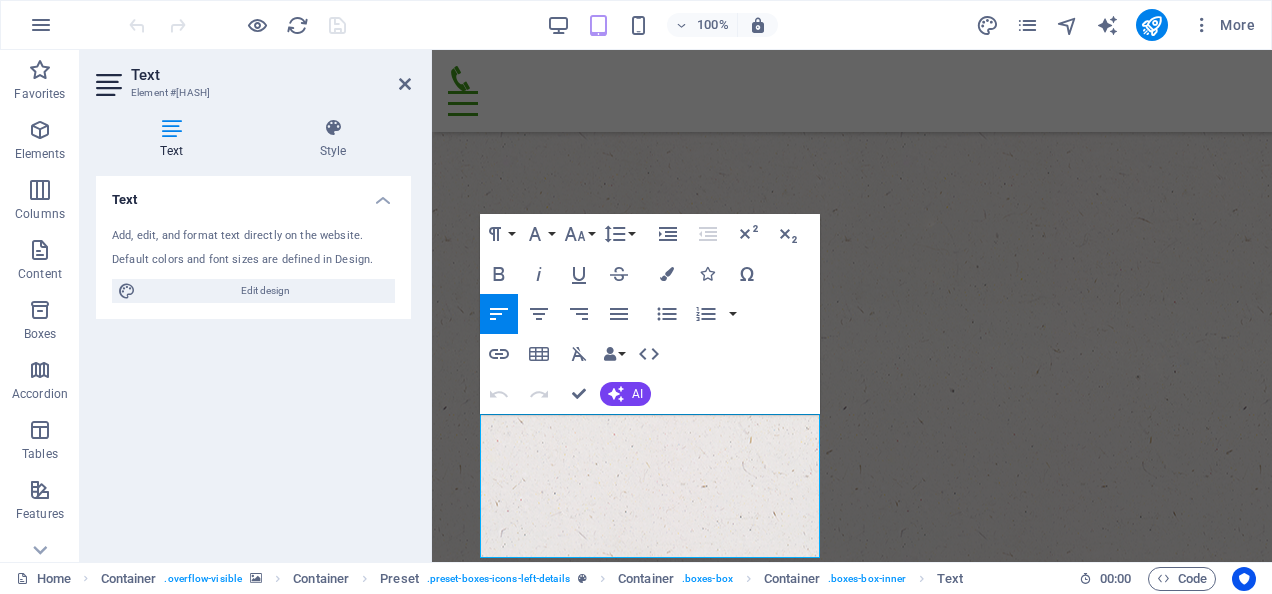 click on "Text Add, edit, and format text directly on the website. Default colors and font sizes are defined in Design. Edit design Alignment Left aligned Centered Right aligned" at bounding box center [253, 361] 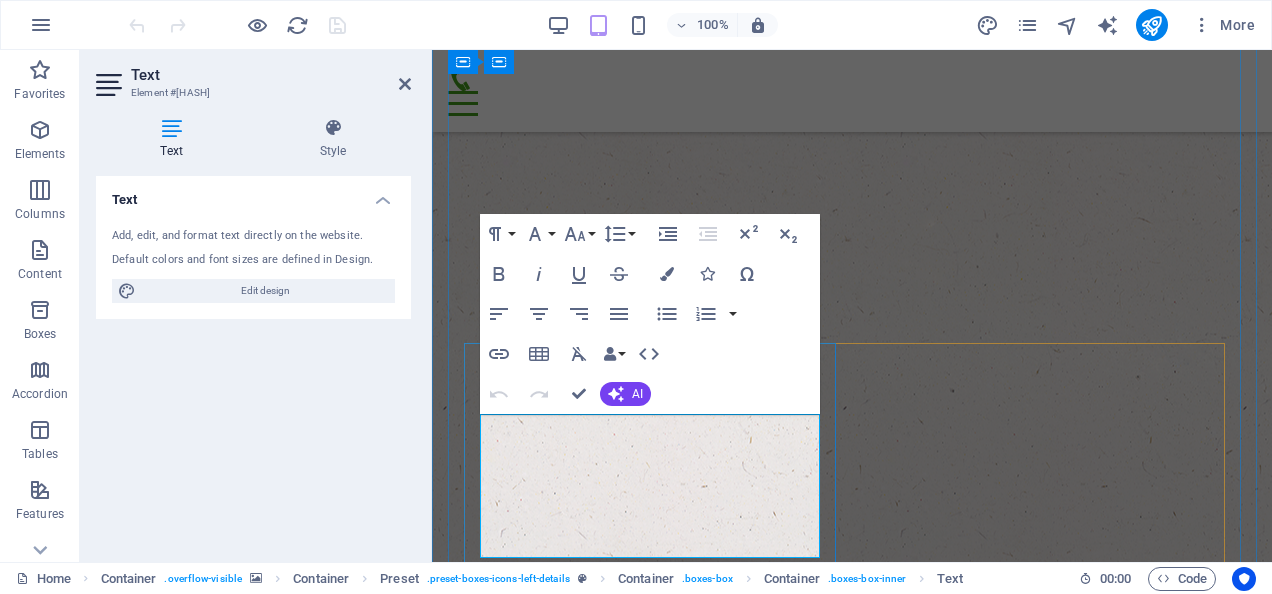 click on "The G4 Farms team is composed of like-minded individuals from the different fields of Agriculture who share the same vision and passion to see agricultural ecosystems that naturally support people, progress and the planet" at bounding box center [848, 3544] 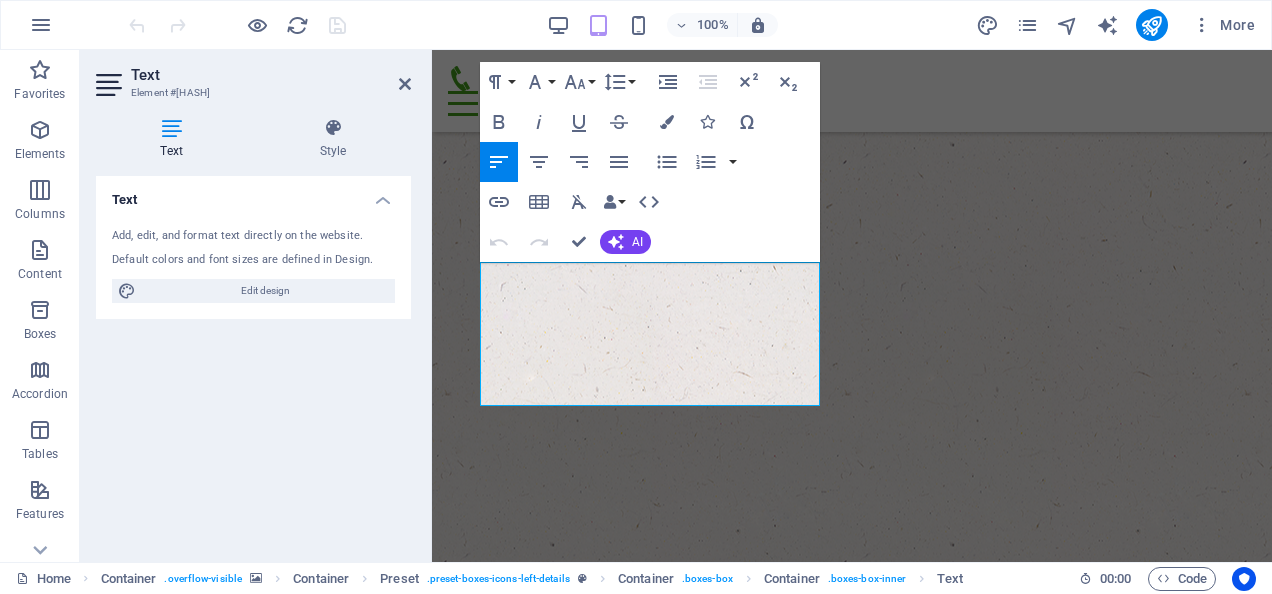 drag, startPoint x: 481, startPoint y: 430, endPoint x: 577, endPoint y: 608, distance: 202.23749 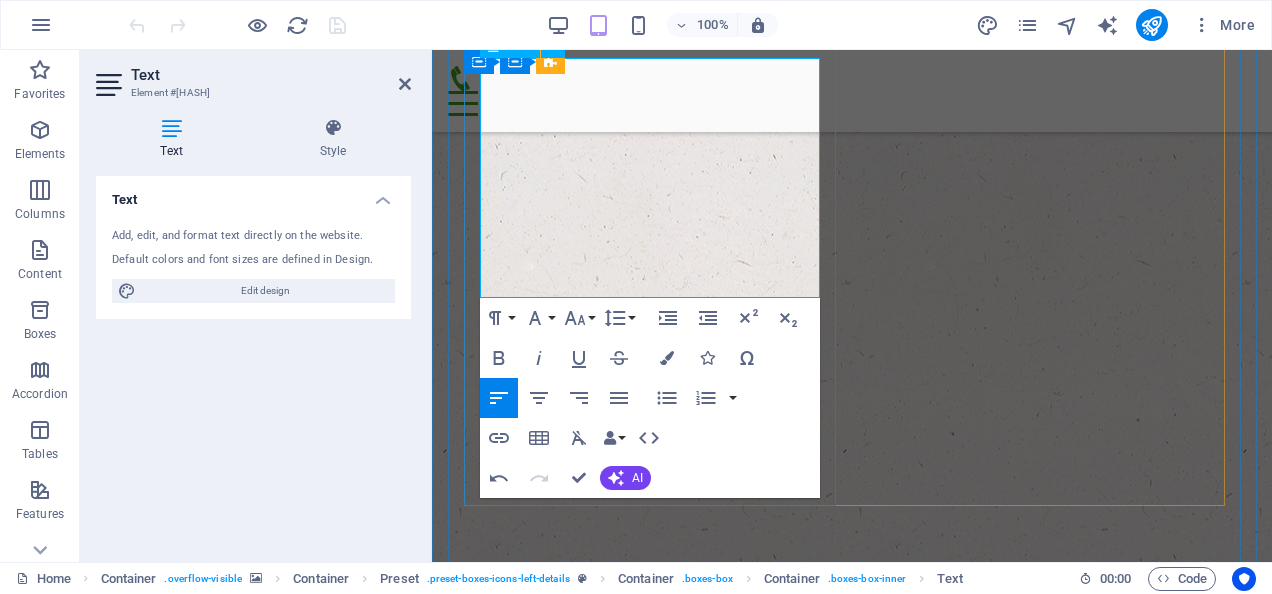 click on "Third-party verification of both land and buyer commitments" at bounding box center [876, 3235] 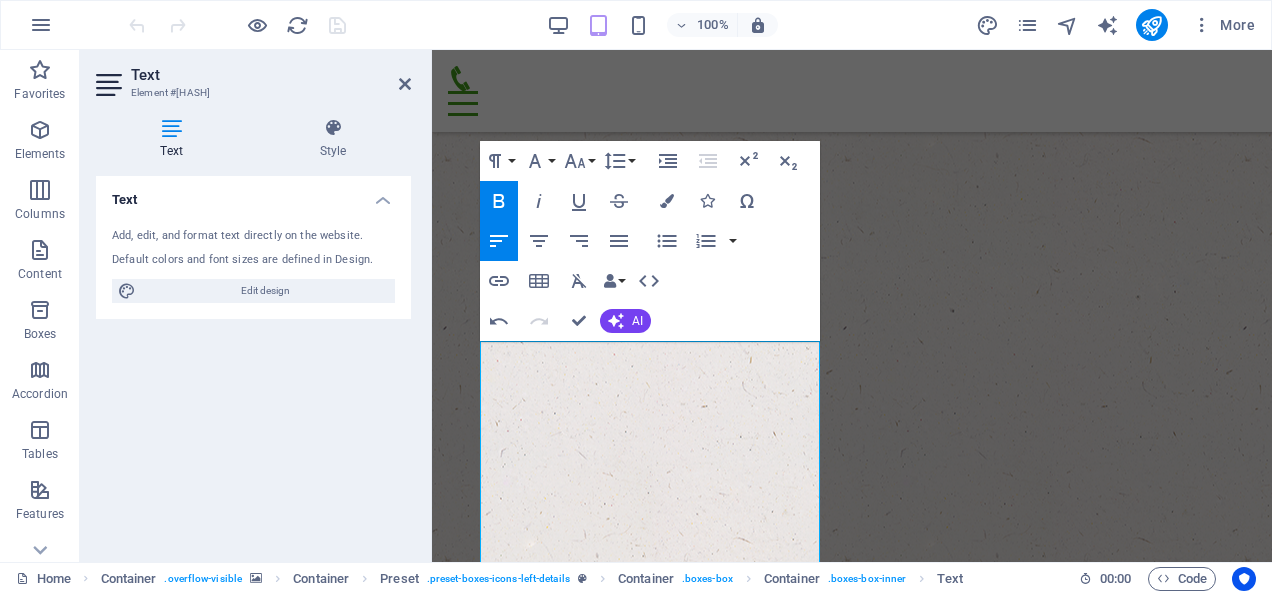 scroll, scrollTop: 1132, scrollLeft: 0, axis: vertical 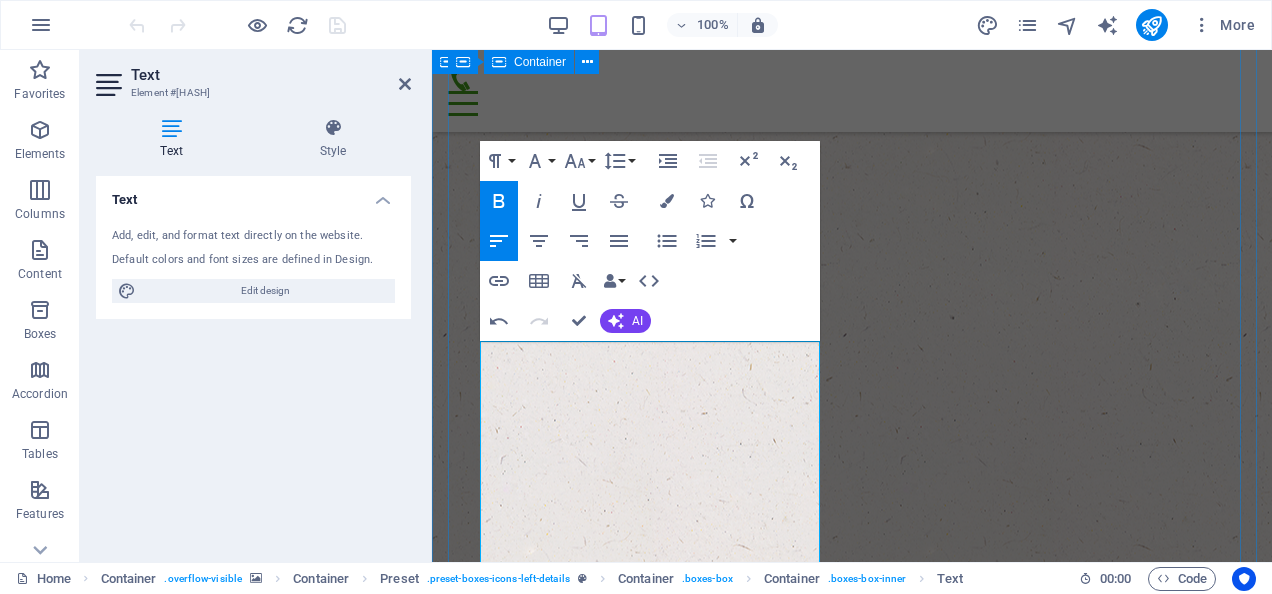drag, startPoint x: 673, startPoint y: 353, endPoint x: 456, endPoint y: 354, distance: 217.0023 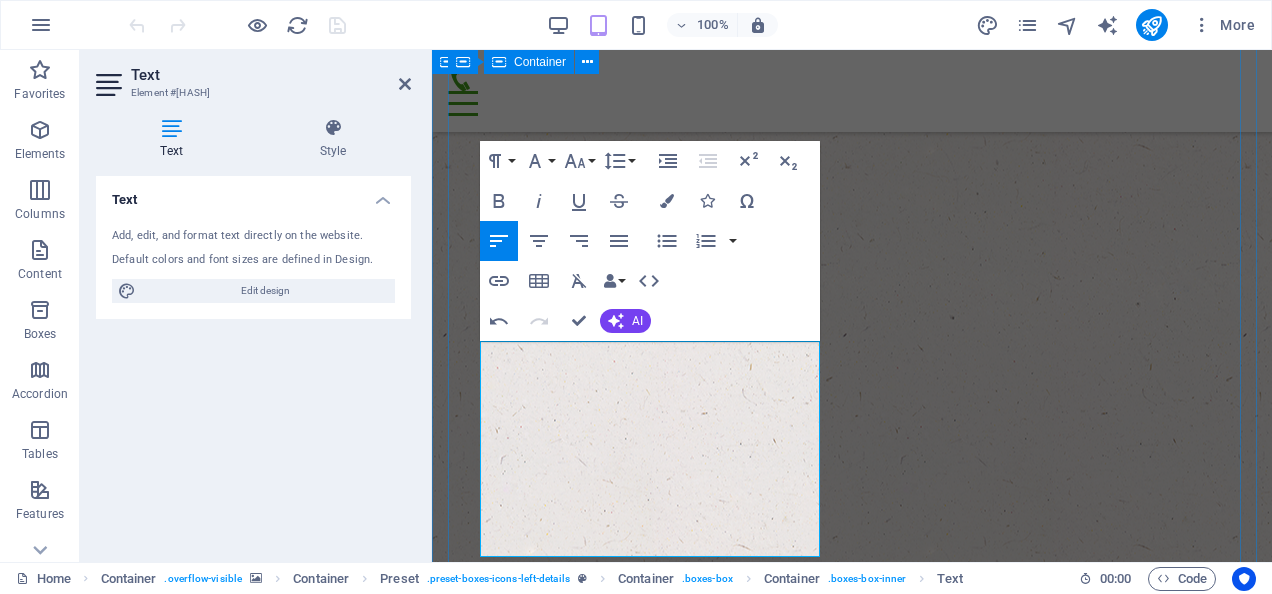 type 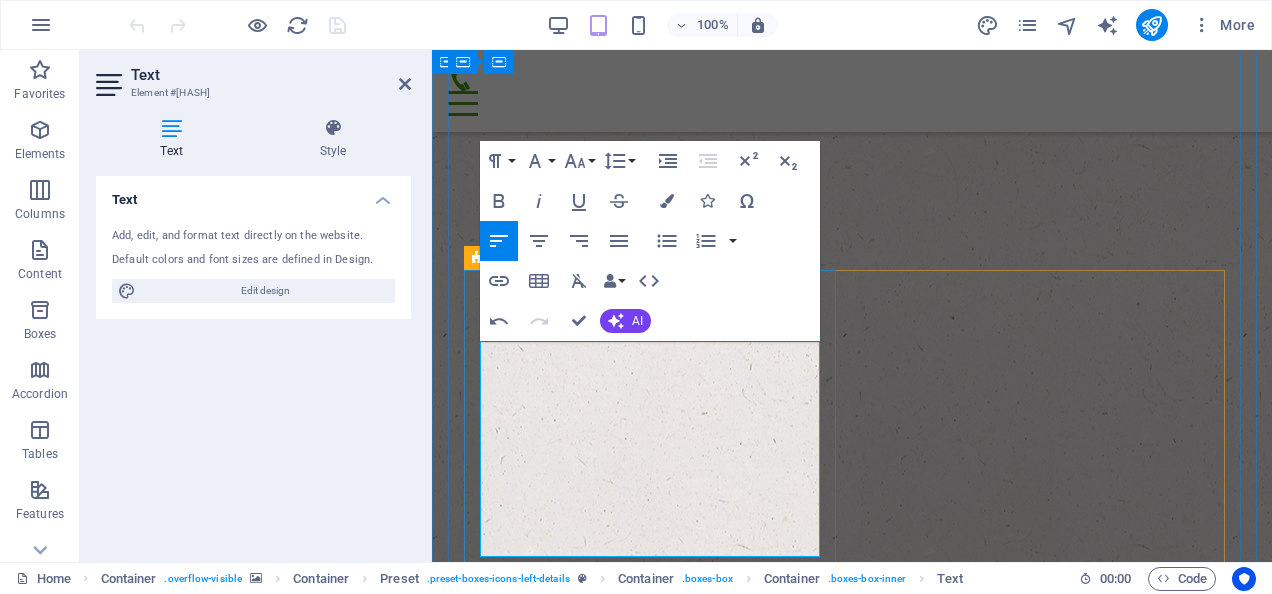 click on "Structured production contracts held by G4 Farms" at bounding box center (876, 3471) 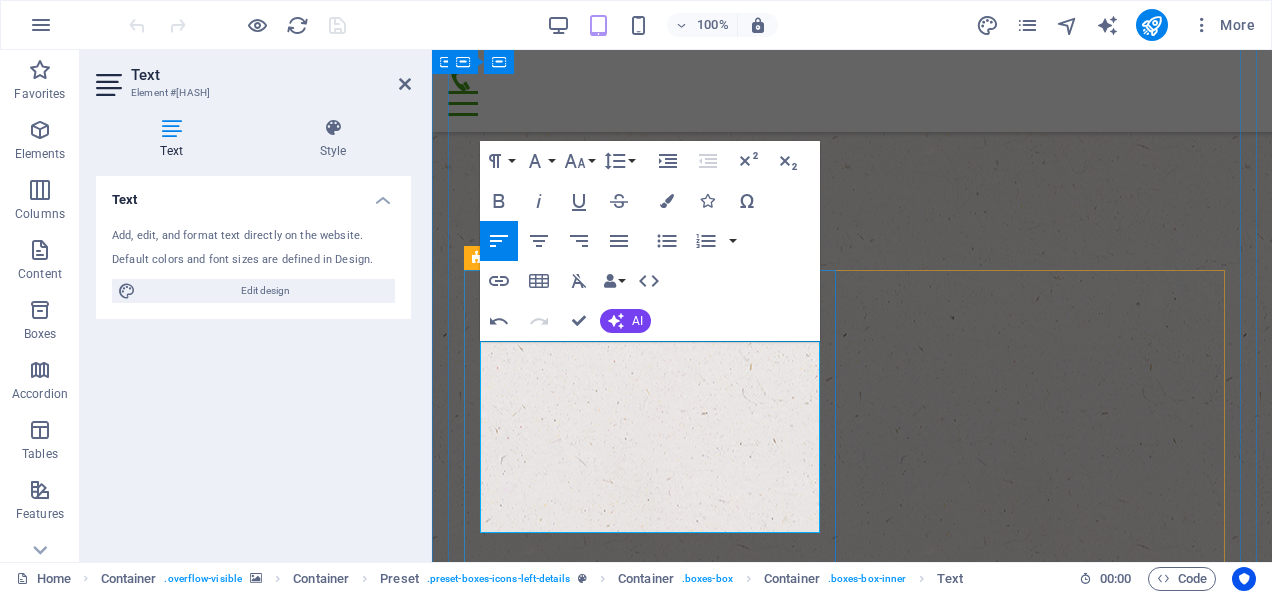 click on "- Third-party verification of both land and buyer commitments" at bounding box center (852, 3495) 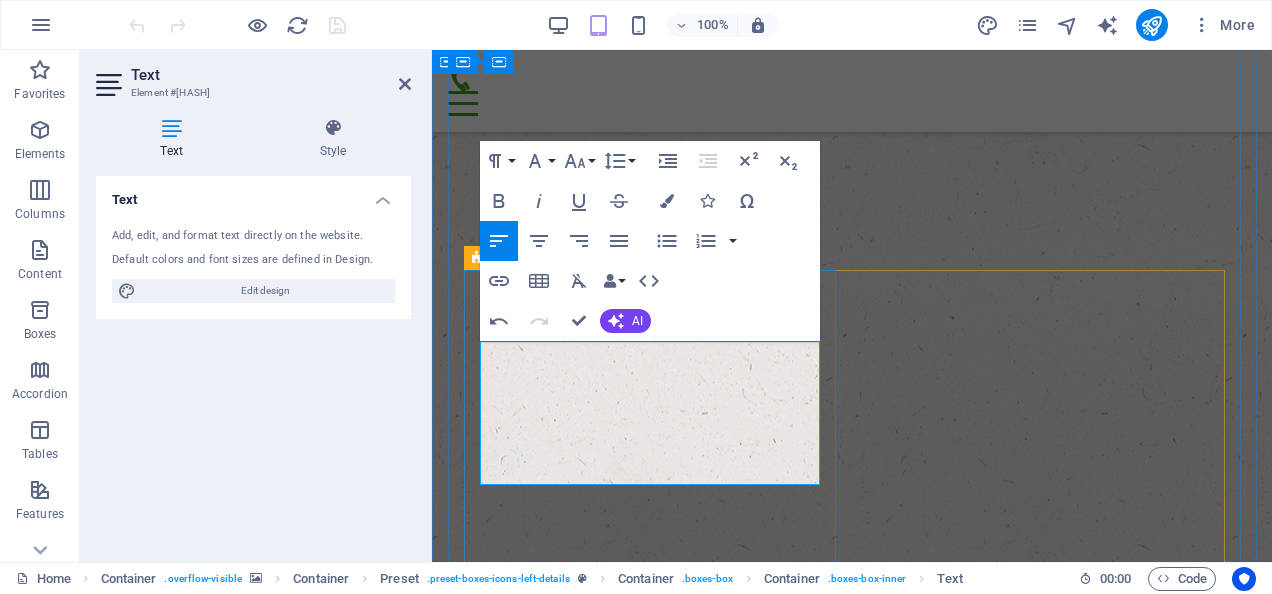 click on "- Delivery tracking and producer support" at bounding box center [852, 3519] 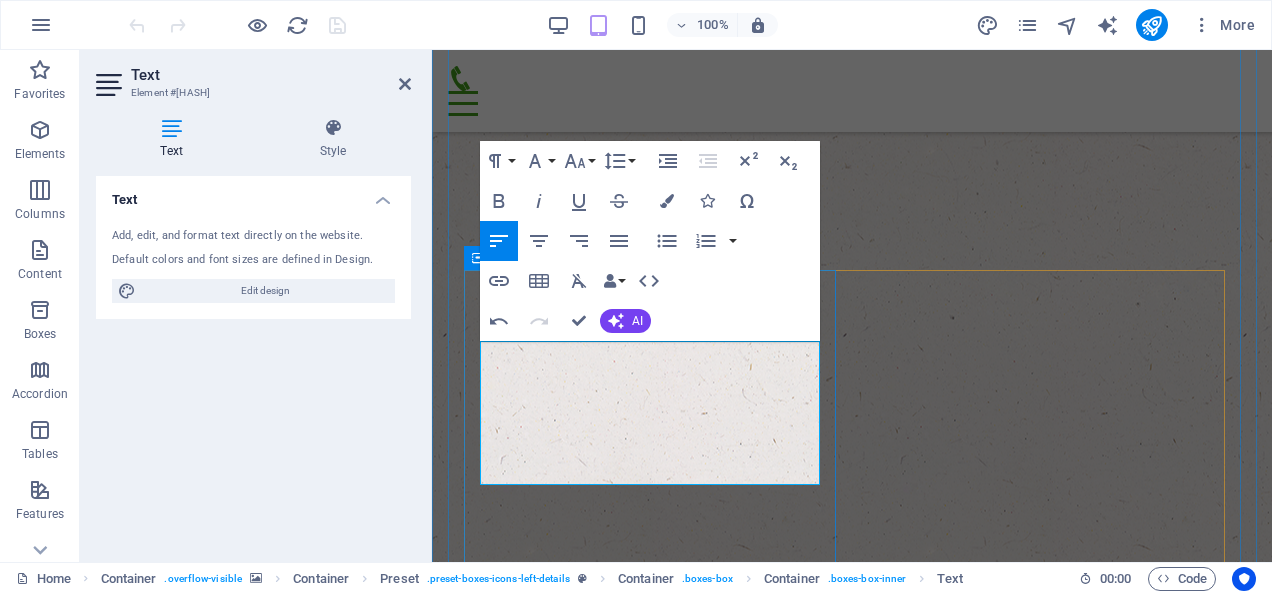 click on "Our People  - Verified and vetted producers with real capacity  - Structured production contracts   - Third-party verification of both land and producer's capacity  - Production tracking  ." at bounding box center [852, 3467] 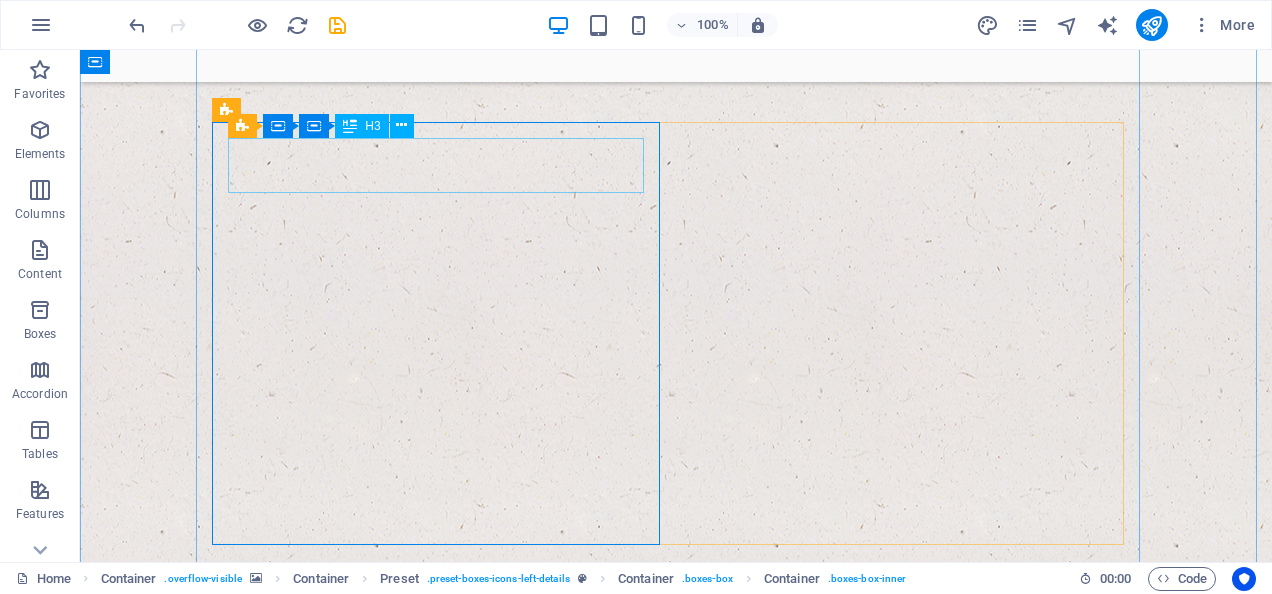 click on "Our People" at bounding box center [676, 2987] 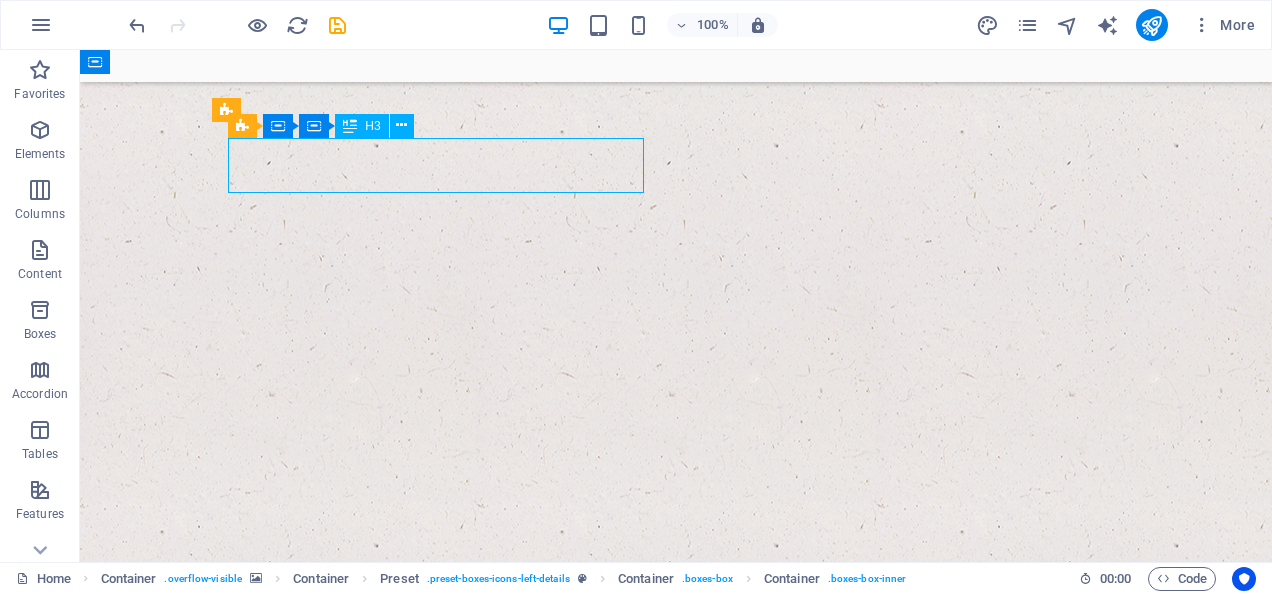 click on "Our People" at bounding box center (676, 2987) 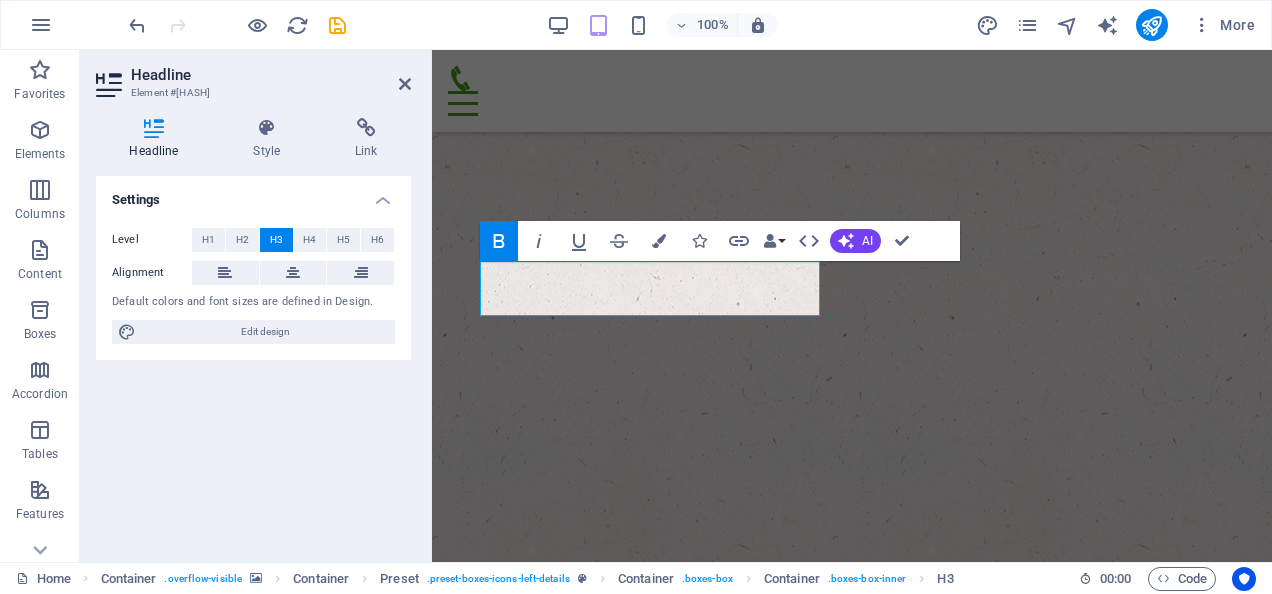 scroll, scrollTop: 1157, scrollLeft: 0, axis: vertical 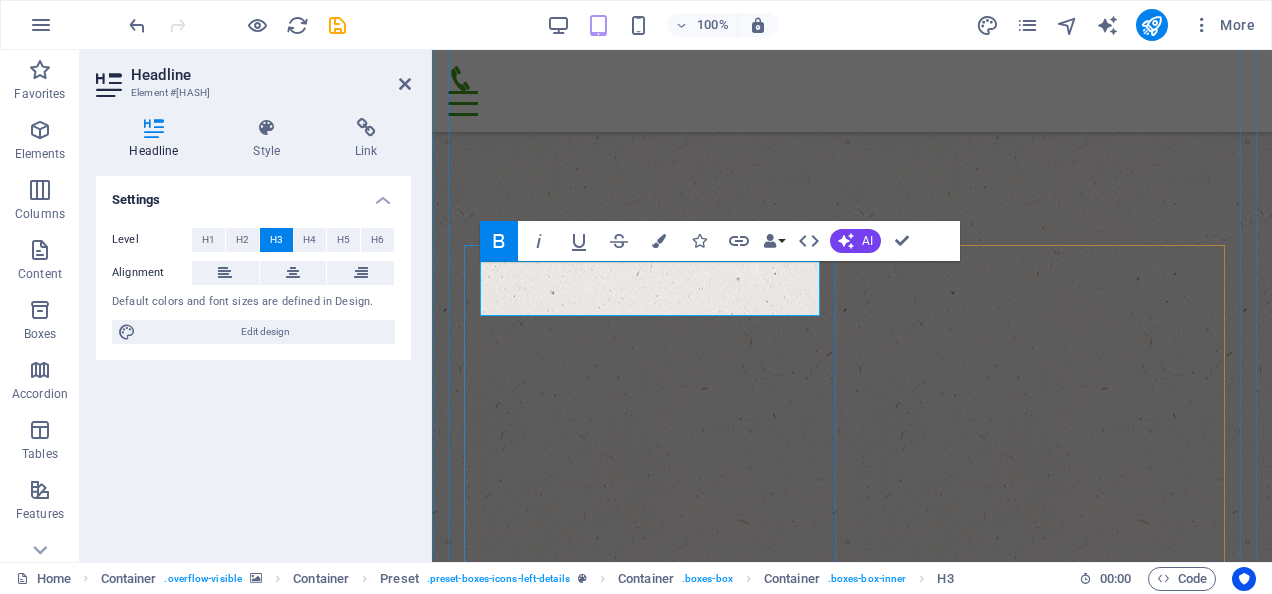 type 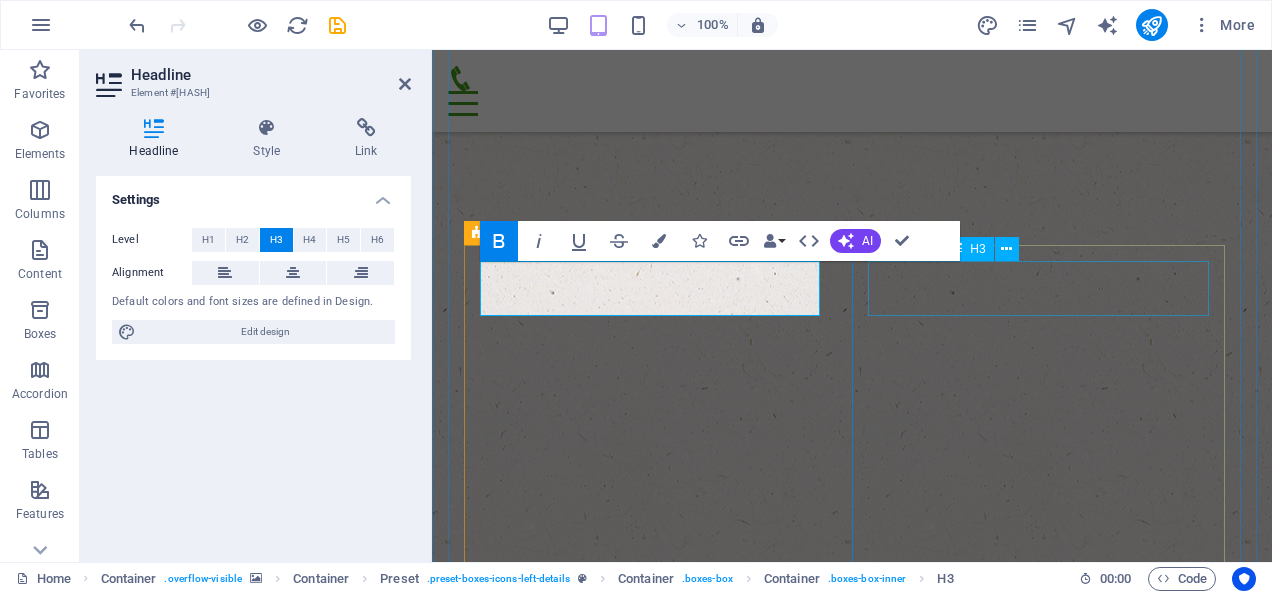 click on "Our Story" at bounding box center [852, 3593] 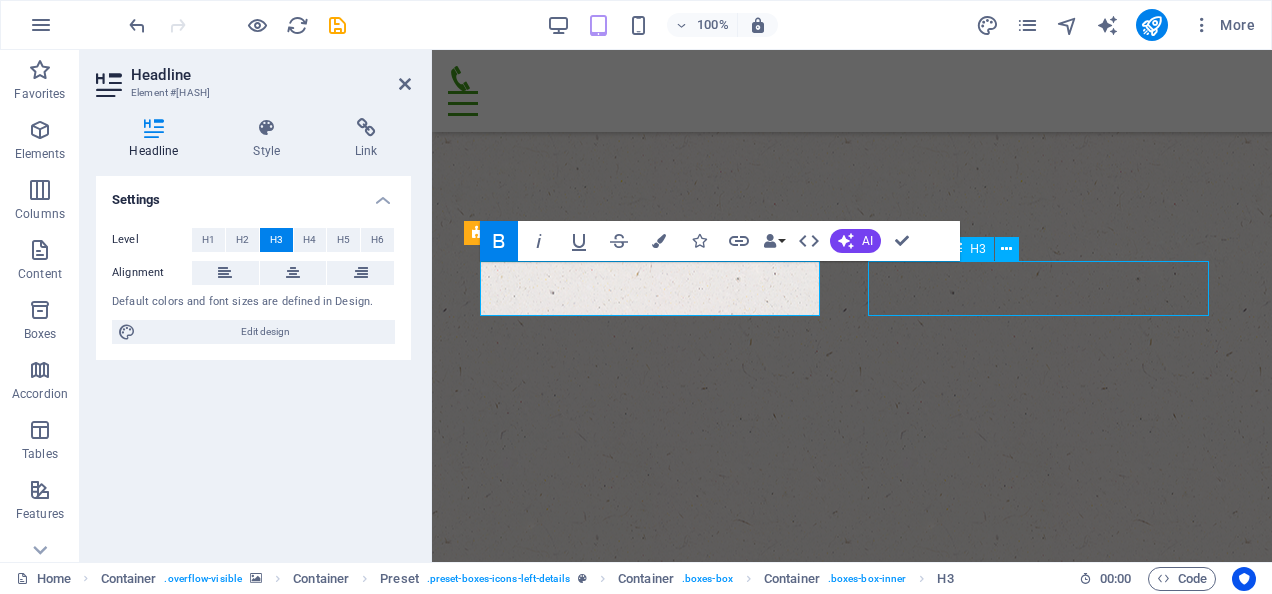 click on "Our Story" at bounding box center [852, 3593] 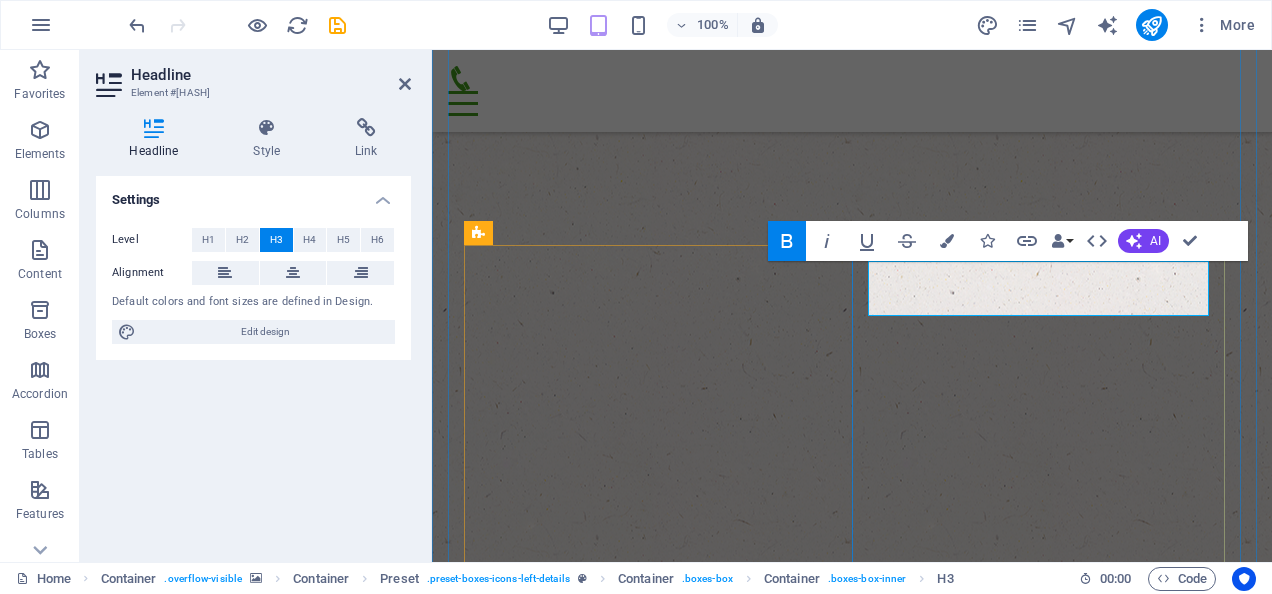 type 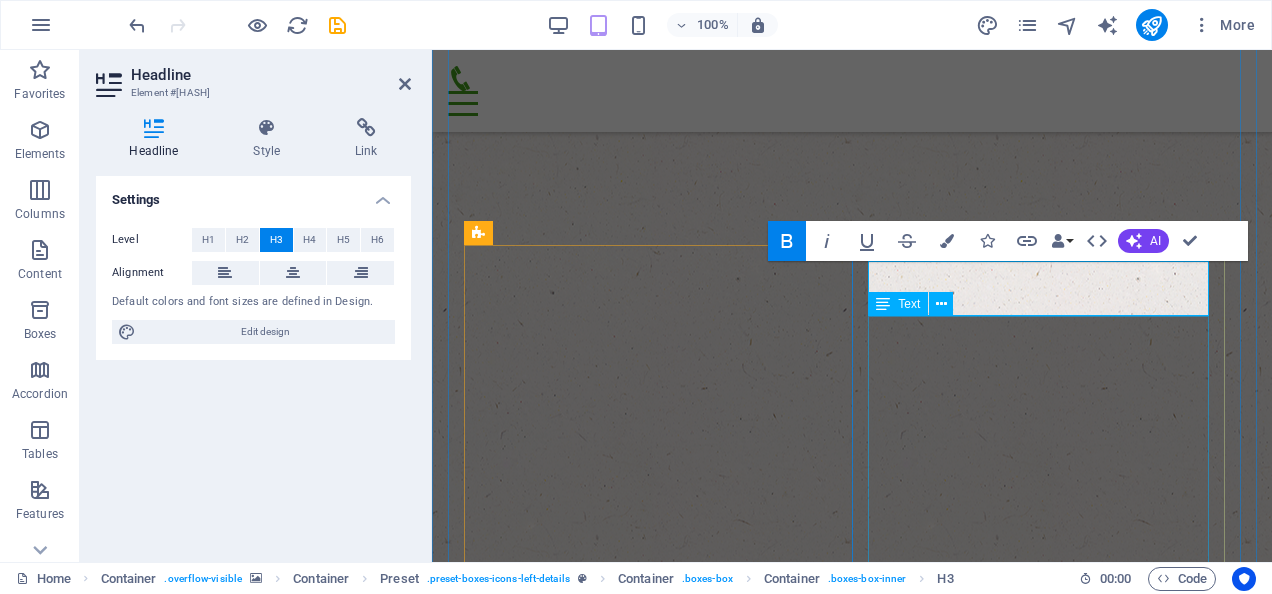 click on "Through our extensive experience in various agricultural fields, we identified two key objectives: consolidating land for greater investment potential and offering farm establishment services for large landowners. These strategies enable us to achieve the desired scale while reducing the risks associated with low-quality agricultural commodity production. Our approach includes implementing precision farming techniques, adopting modern irrigation systems, and integrating logistics and supply chains to improve market connectivity. We also leverage digital tools to monitor crop performance, forecast yields, and optimize overall farming operations for maximum efficiency." at bounding box center [852, 3734] 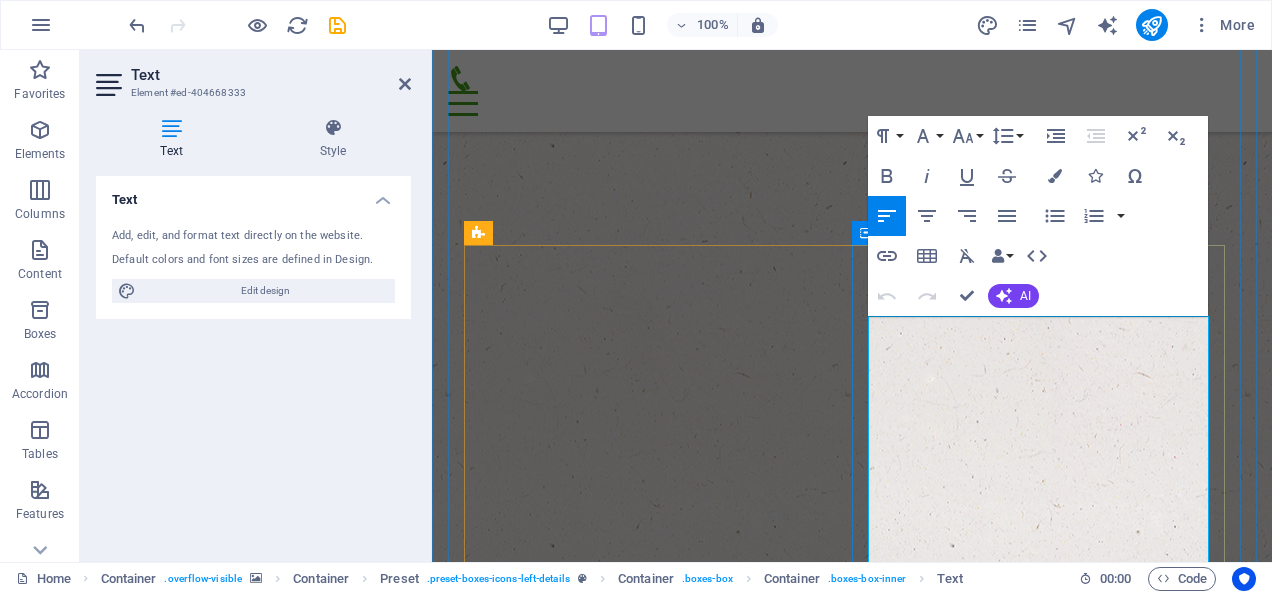 drag, startPoint x: 1037, startPoint y: 525, endPoint x: 857, endPoint y: 333, distance: 263.18054 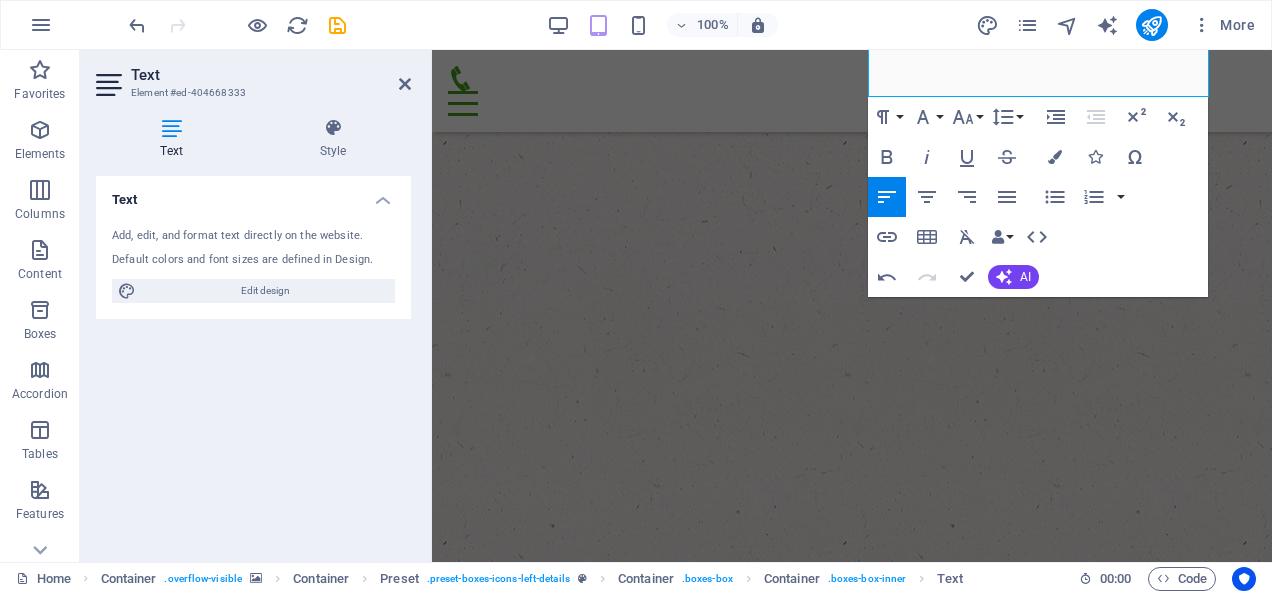 scroll, scrollTop: 1356, scrollLeft: 0, axis: vertical 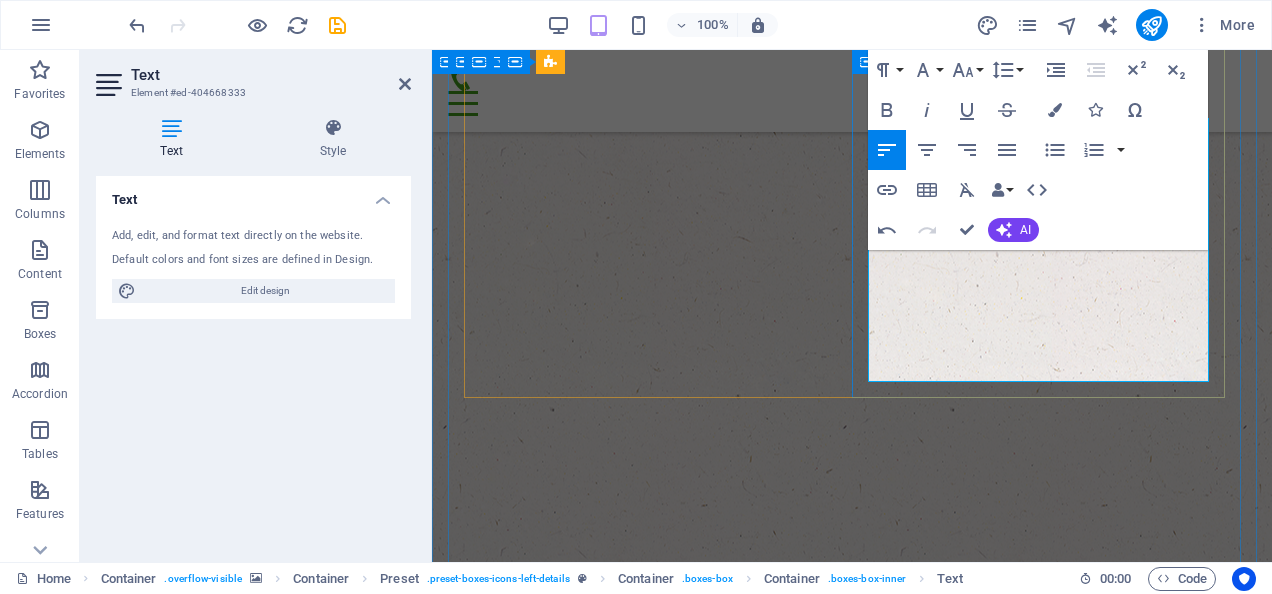 drag, startPoint x: 874, startPoint y: 399, endPoint x: 967, endPoint y: 376, distance: 95.80188 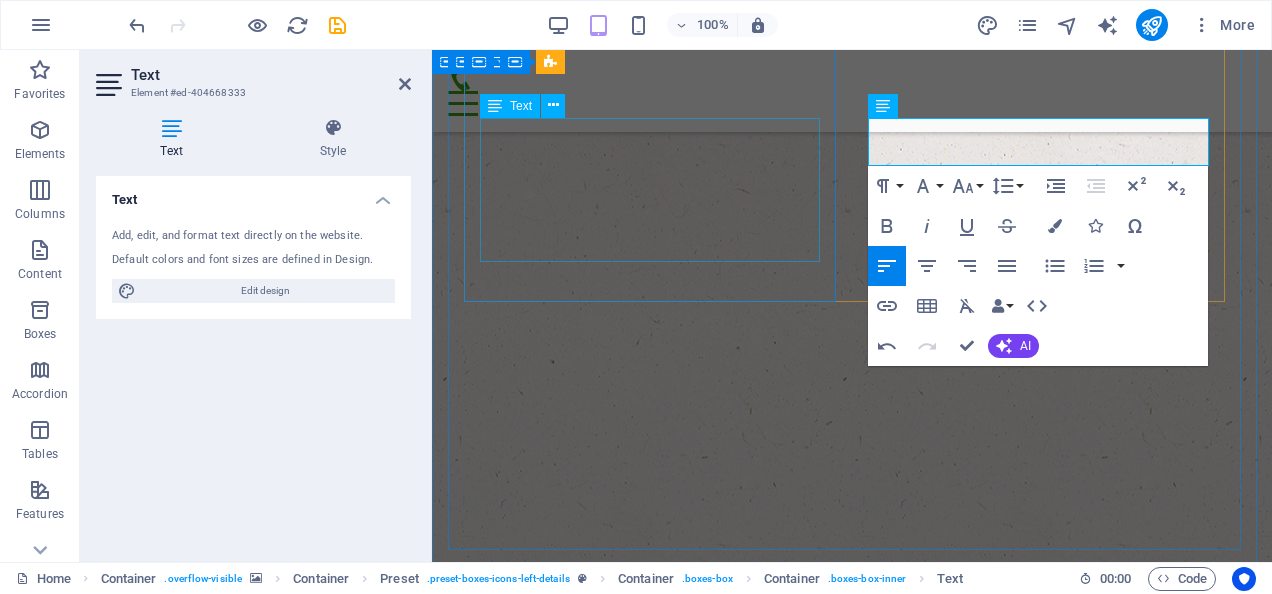 click on "- Verified and vetted producers with real capacity  - Structured production contracts   - Third-party verification of both land and producer's capacity  - Production tracking" at bounding box center [852, 2995] 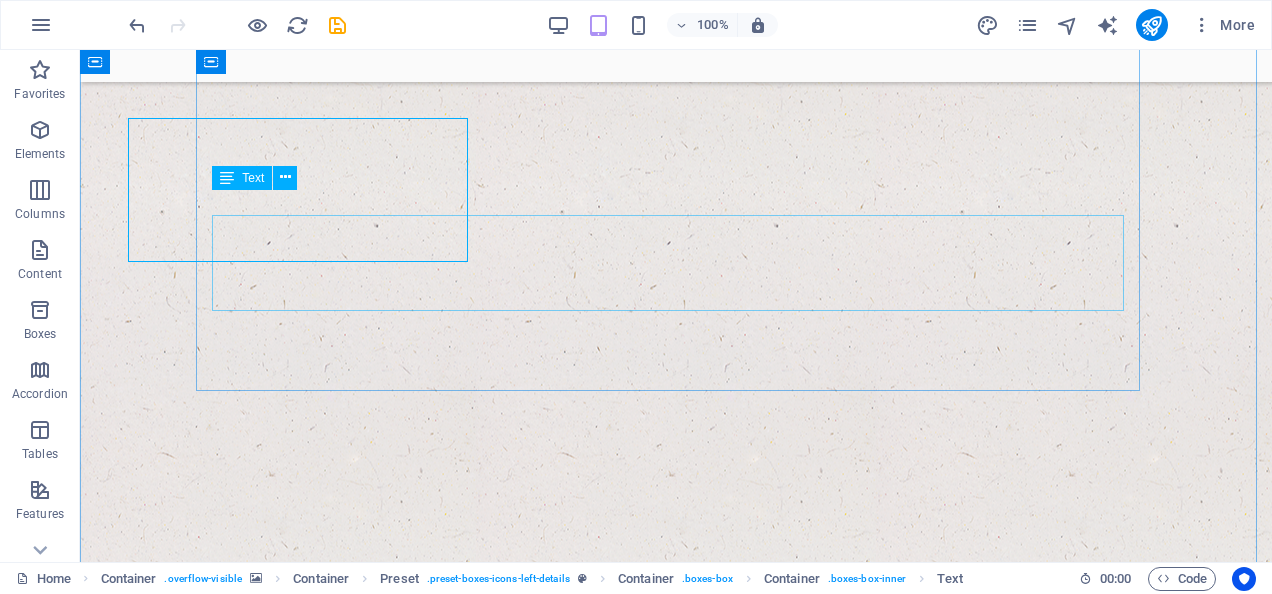 scroll, scrollTop: 1043, scrollLeft: 0, axis: vertical 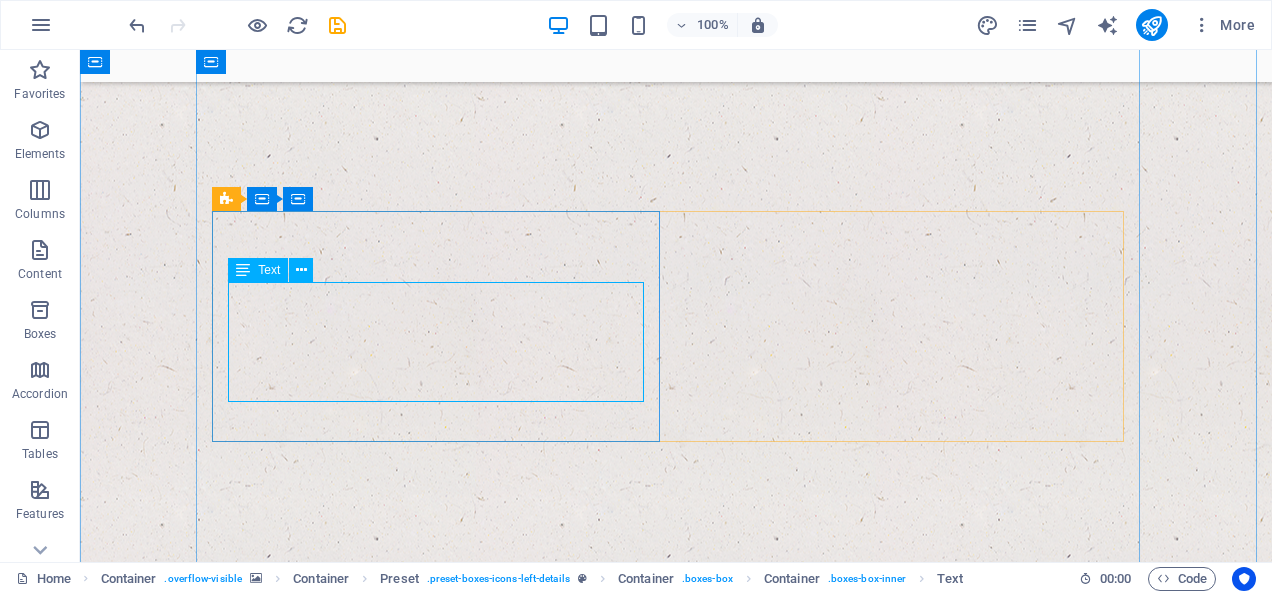 click on "- Verified and vetted producers with real capacity  - Structured production contracts   - Third-party verification of both land and producer's capacity  - Production tracking" at bounding box center (676, 2964) 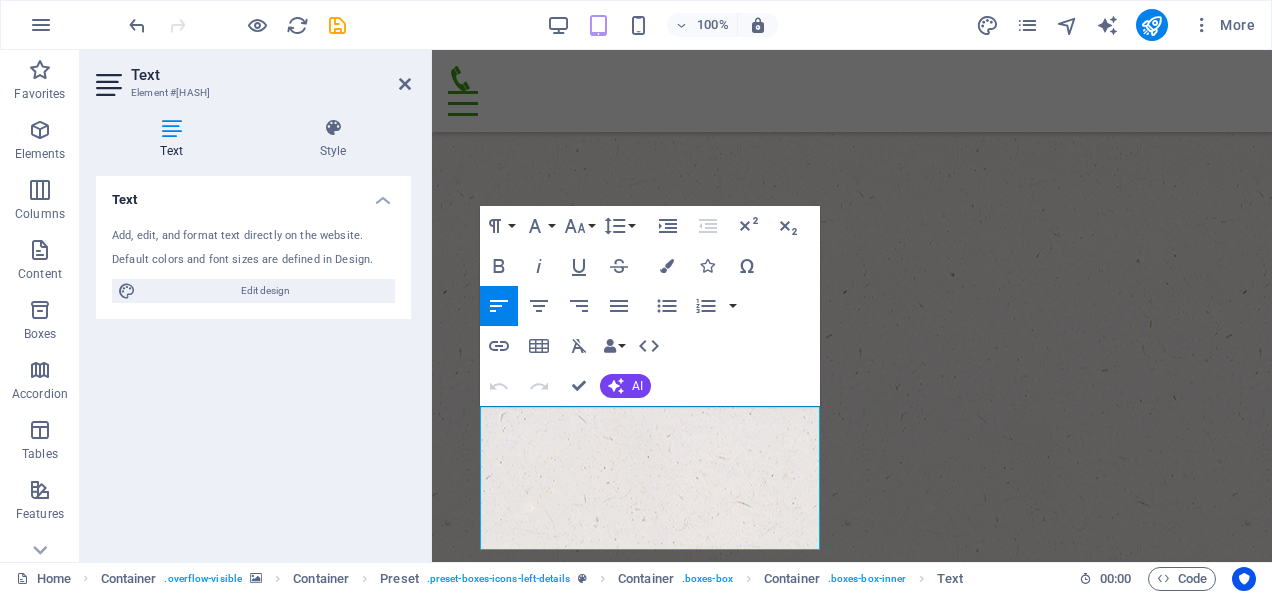 scroll, scrollTop: 1068, scrollLeft: 0, axis: vertical 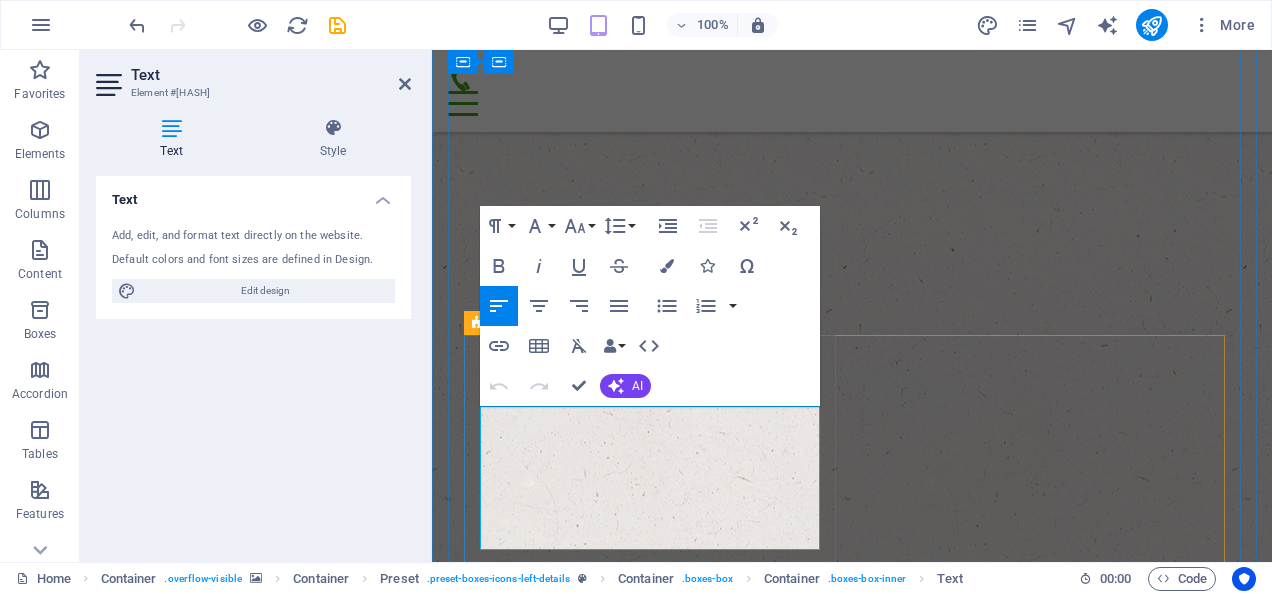 click on "- Production tracking" at bounding box center (852, 3319) 